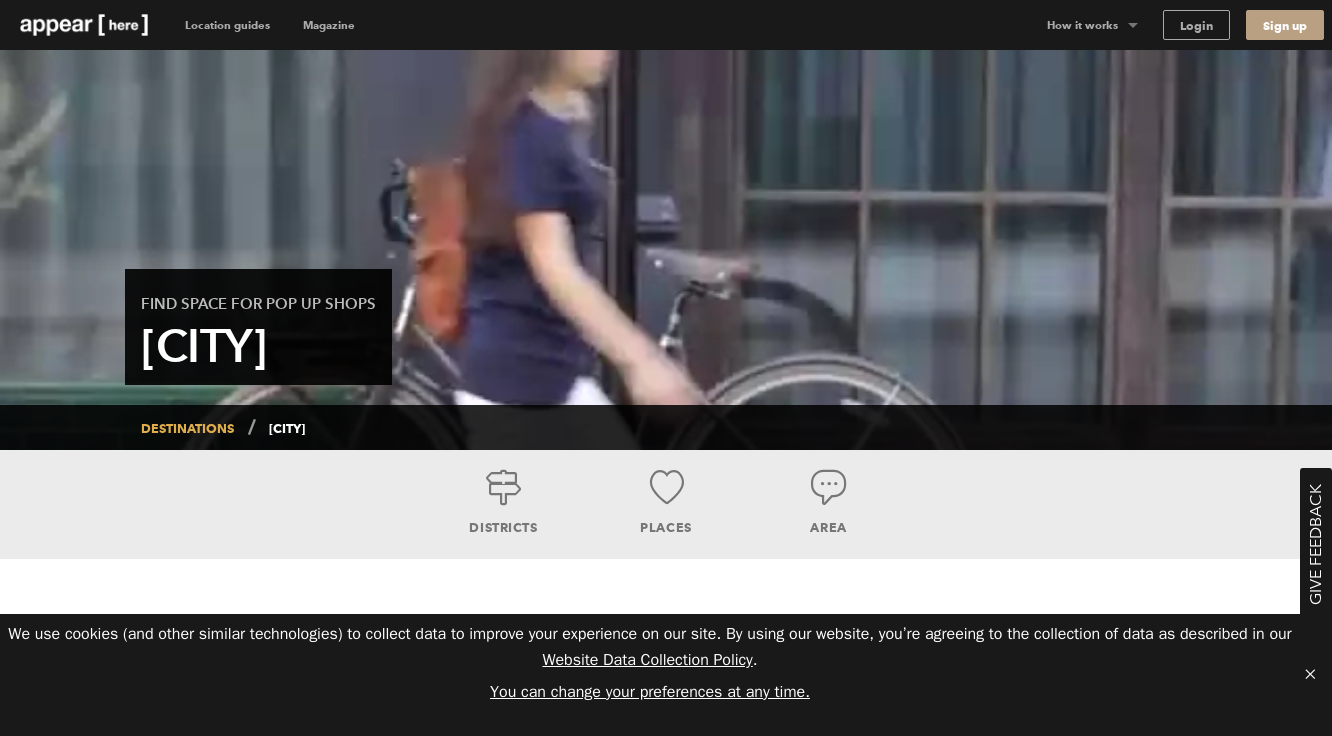 scroll, scrollTop: 0, scrollLeft: 0, axis: both 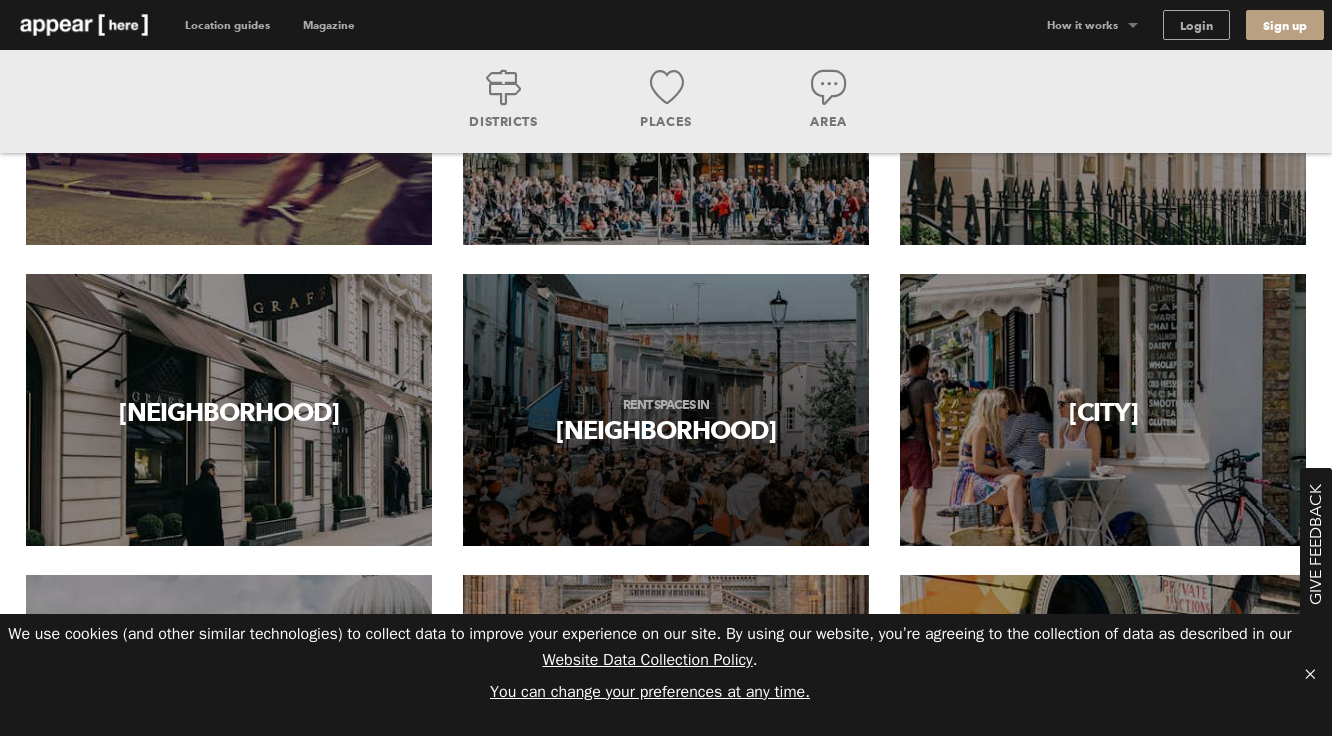 click on "Rent spaces in
Notting Hill" at bounding box center (666, 422) 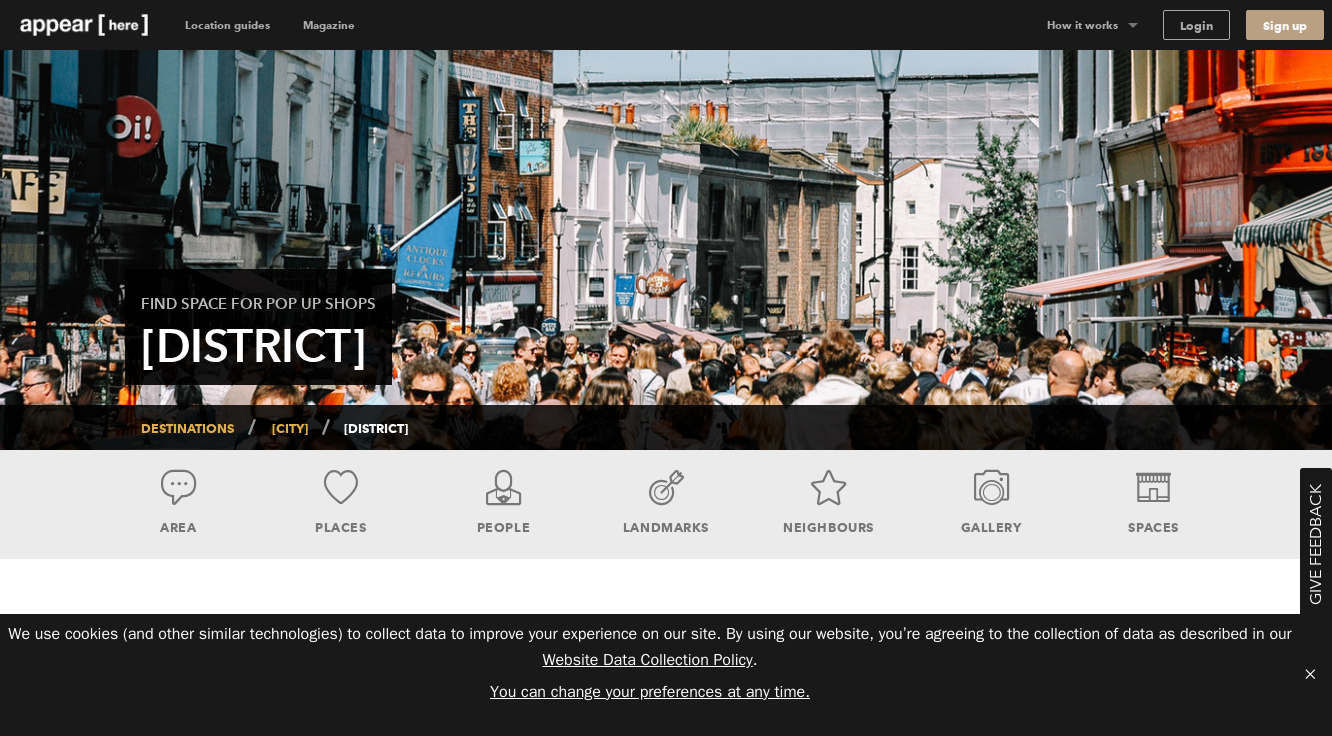 scroll, scrollTop: 0, scrollLeft: 0, axis: both 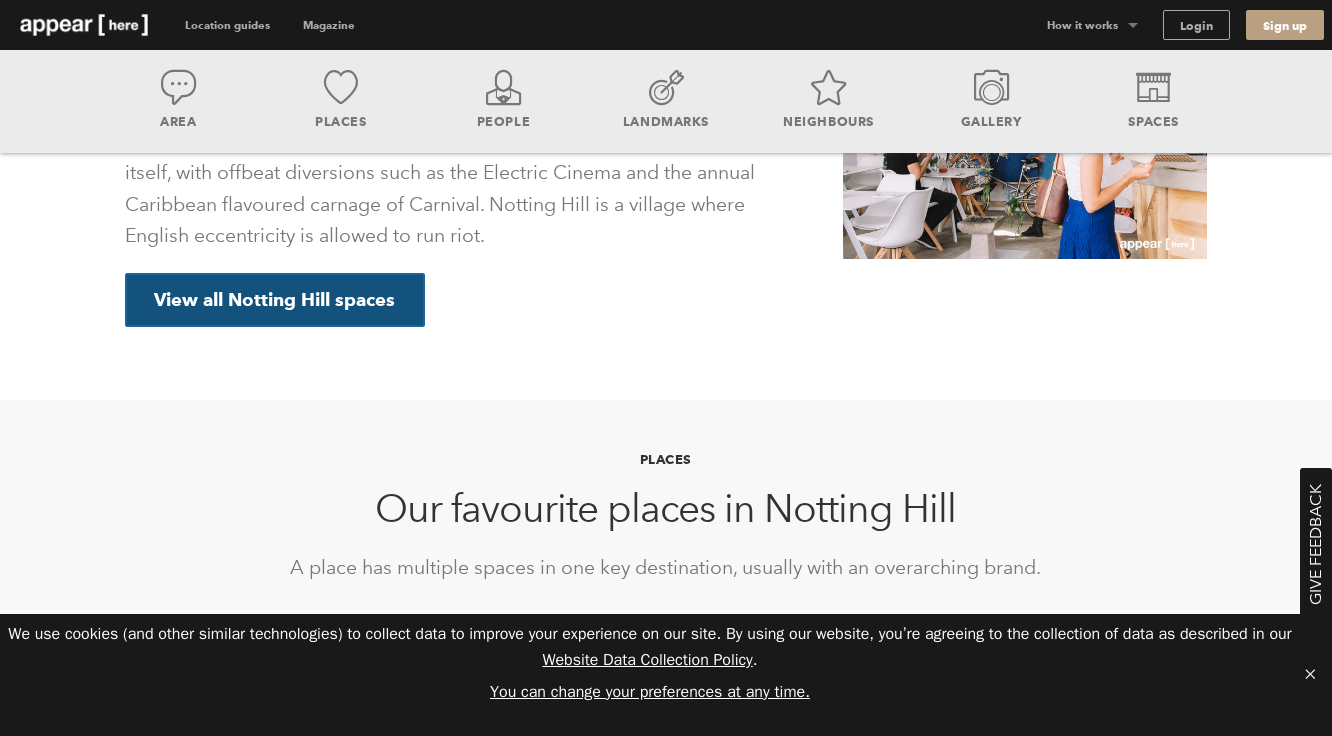click on "View all Notting Hill spaces" at bounding box center (275, 300) 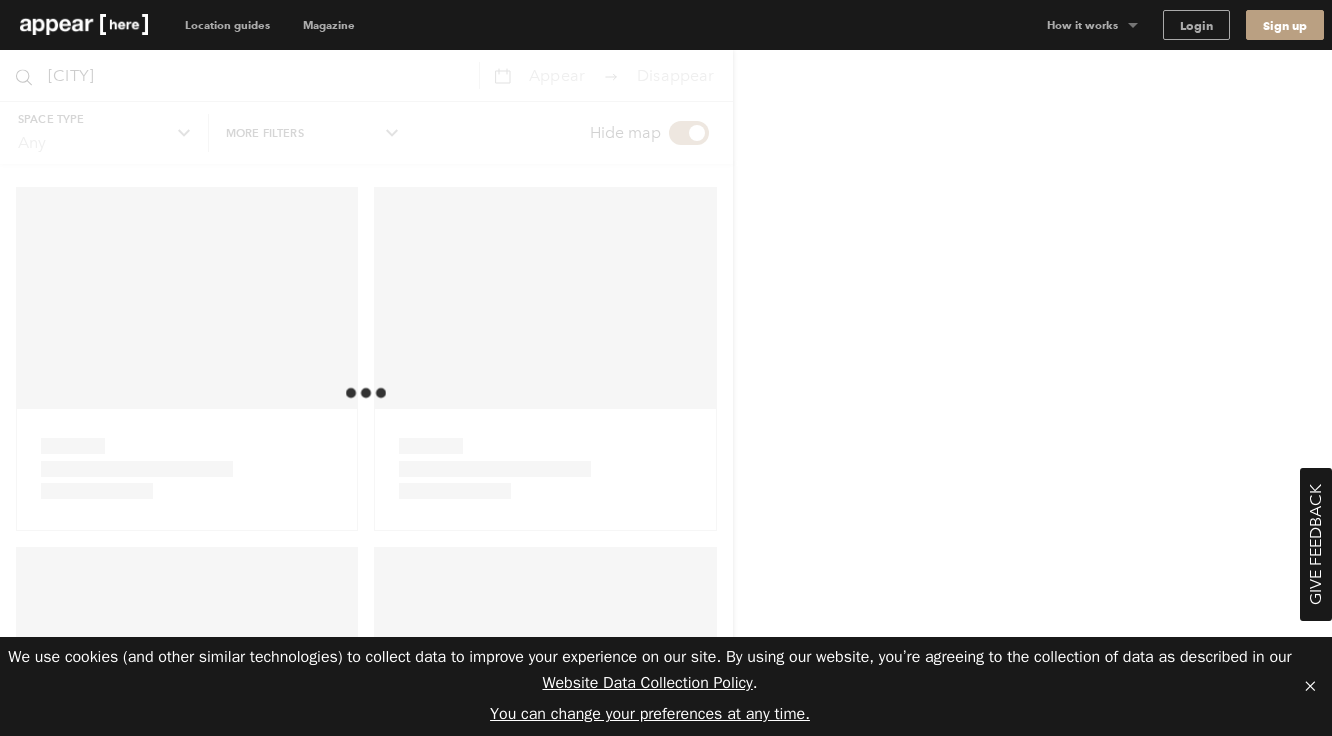scroll, scrollTop: 0, scrollLeft: 0, axis: both 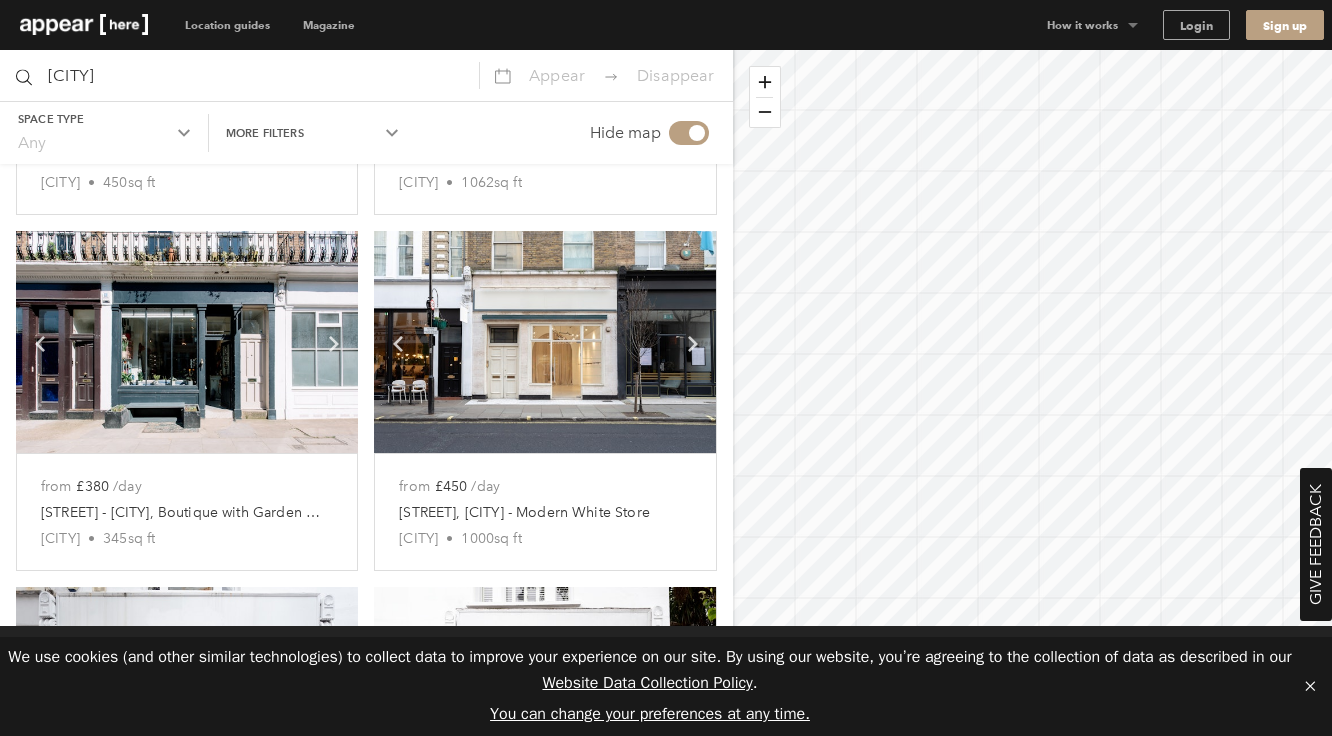 click at bounding box center [187, 342] 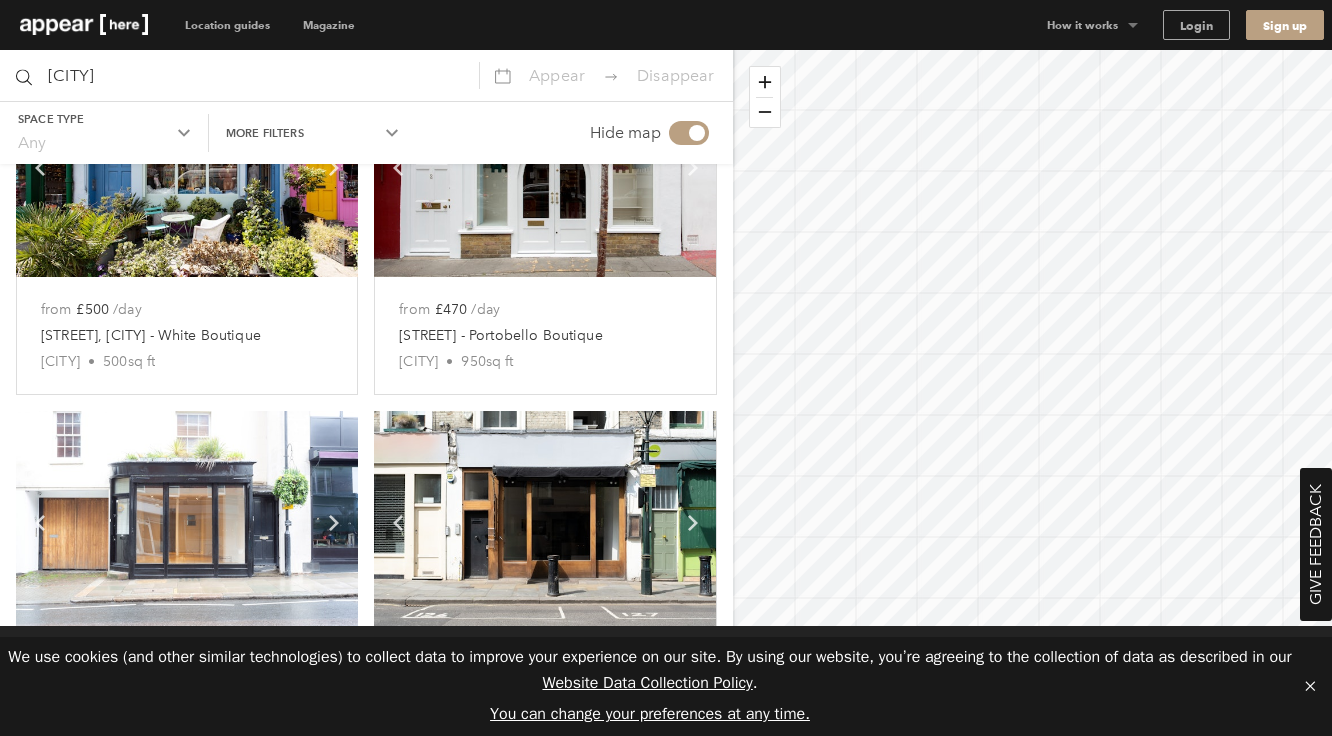scroll, scrollTop: 897, scrollLeft: 0, axis: vertical 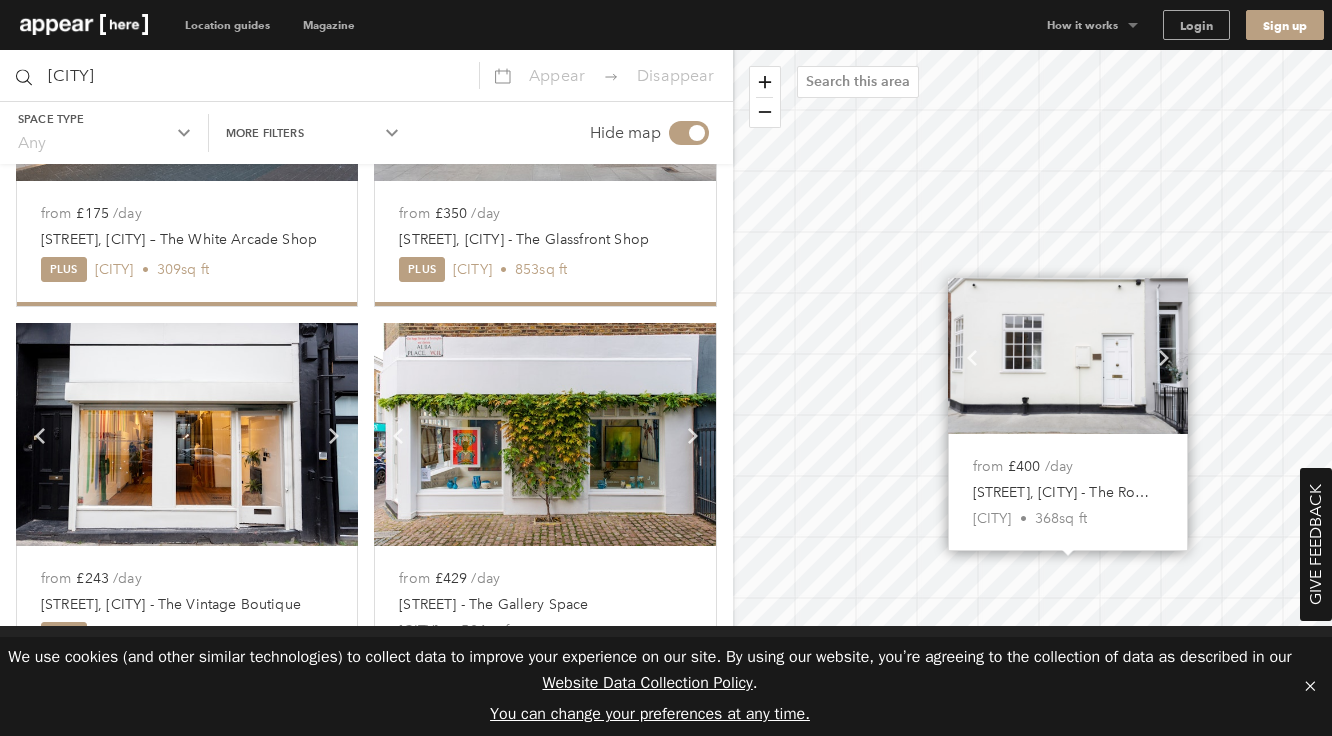 click at bounding box center (187, 434) 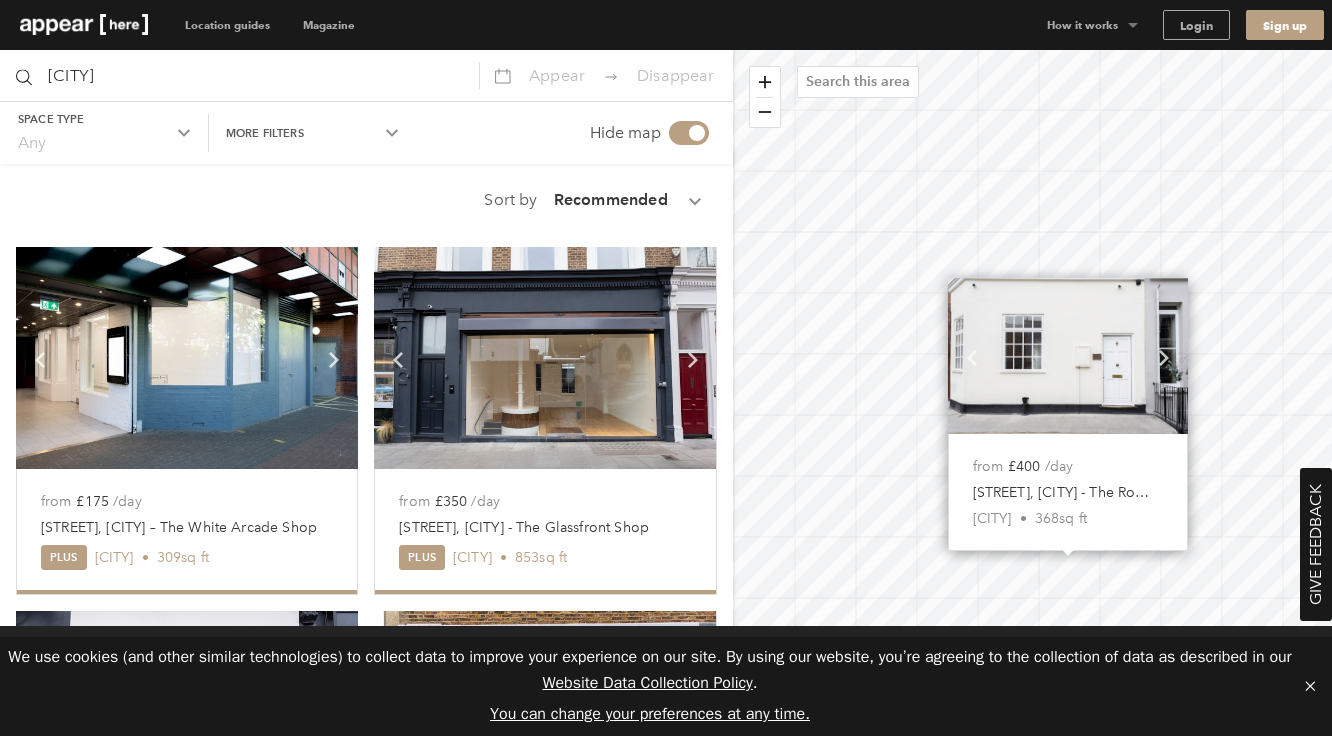 scroll, scrollTop: 0, scrollLeft: 0, axis: both 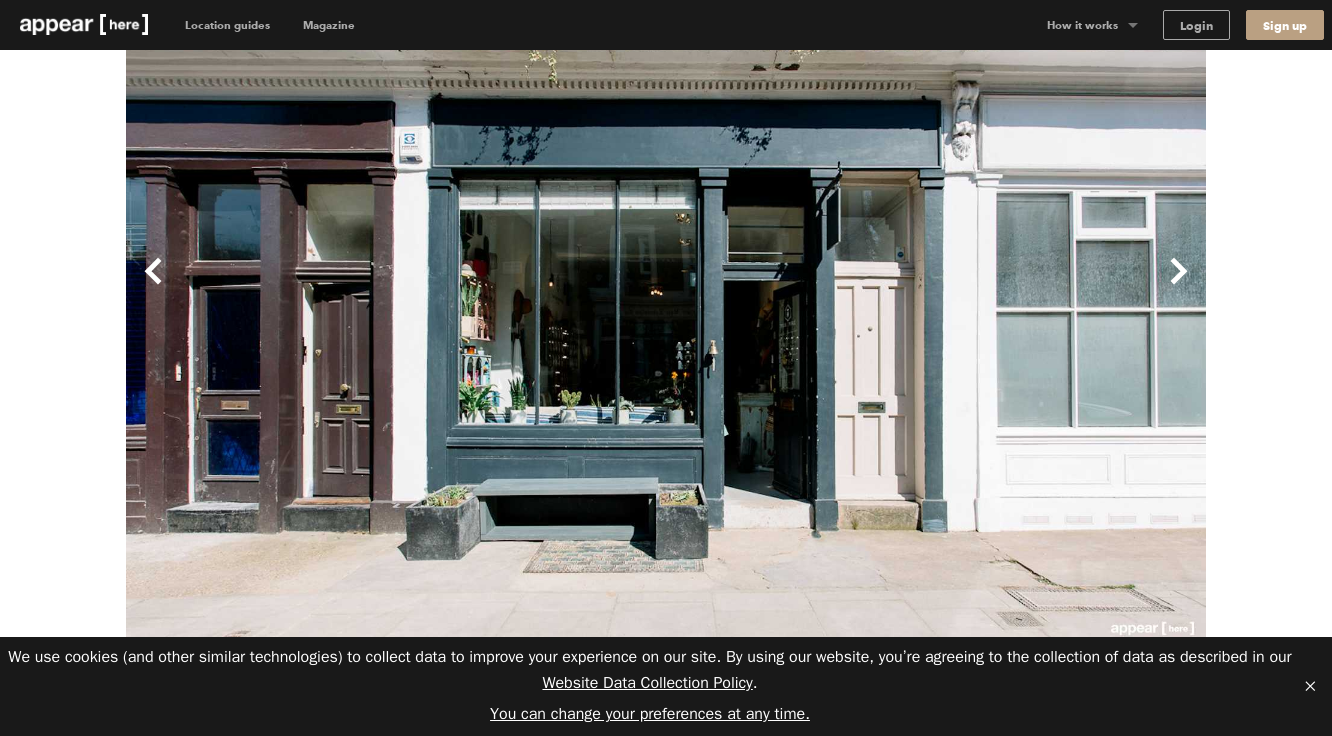 click on "Next" at bounding box center (936, 287) 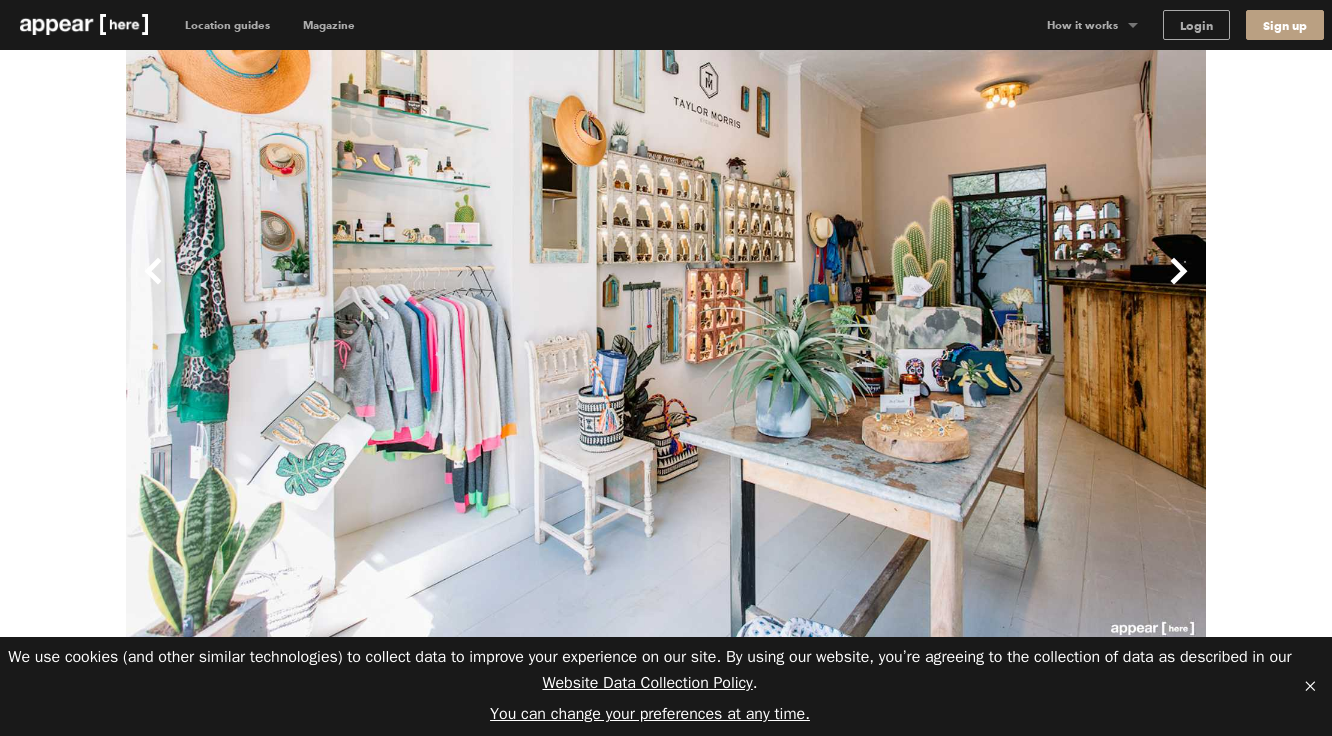 click on "Next" at bounding box center (936, 287) 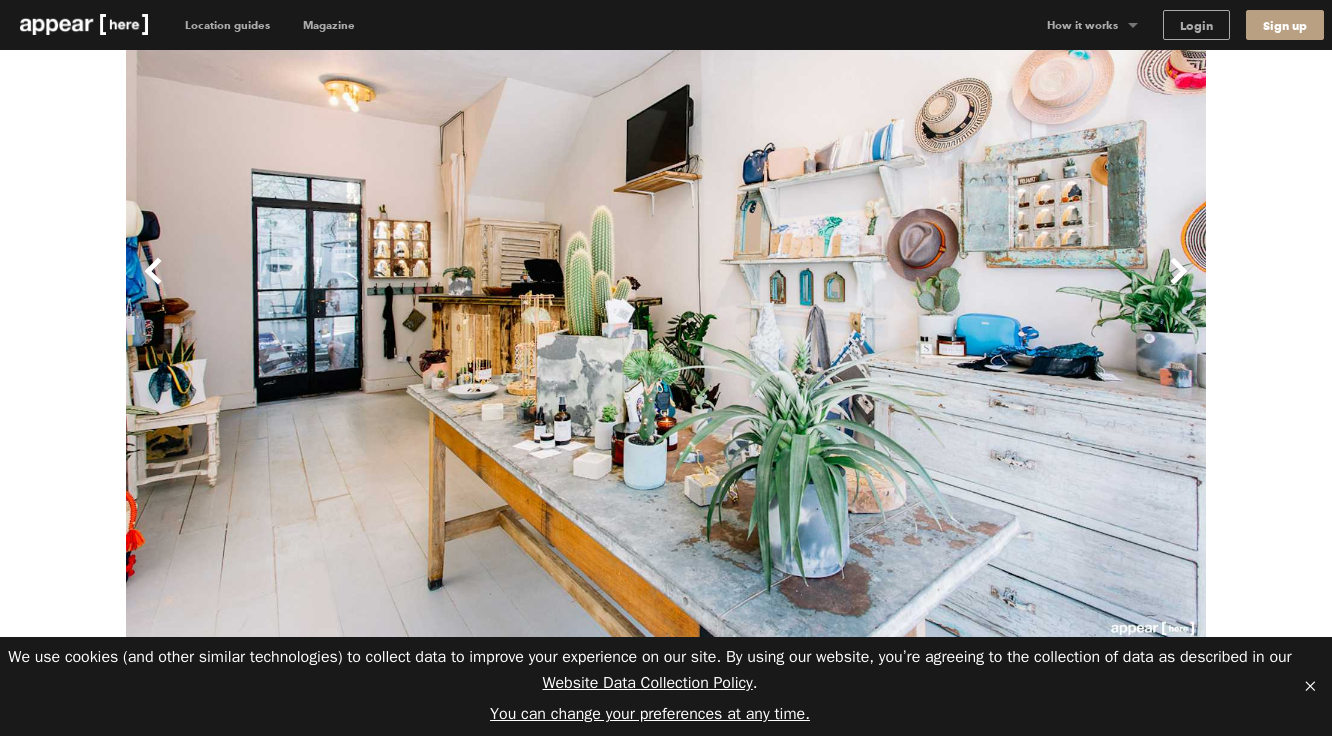 click on "Next" at bounding box center (936, 287) 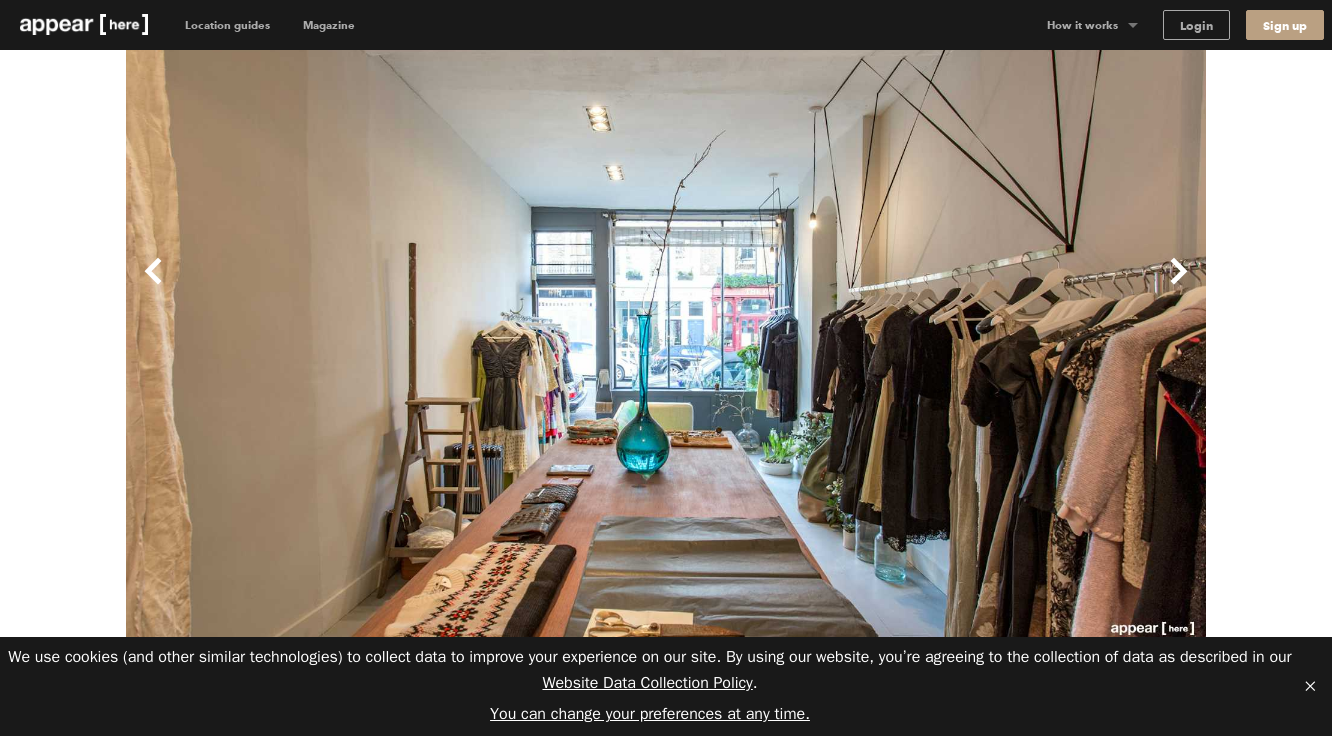 click on "Next" at bounding box center (936, 287) 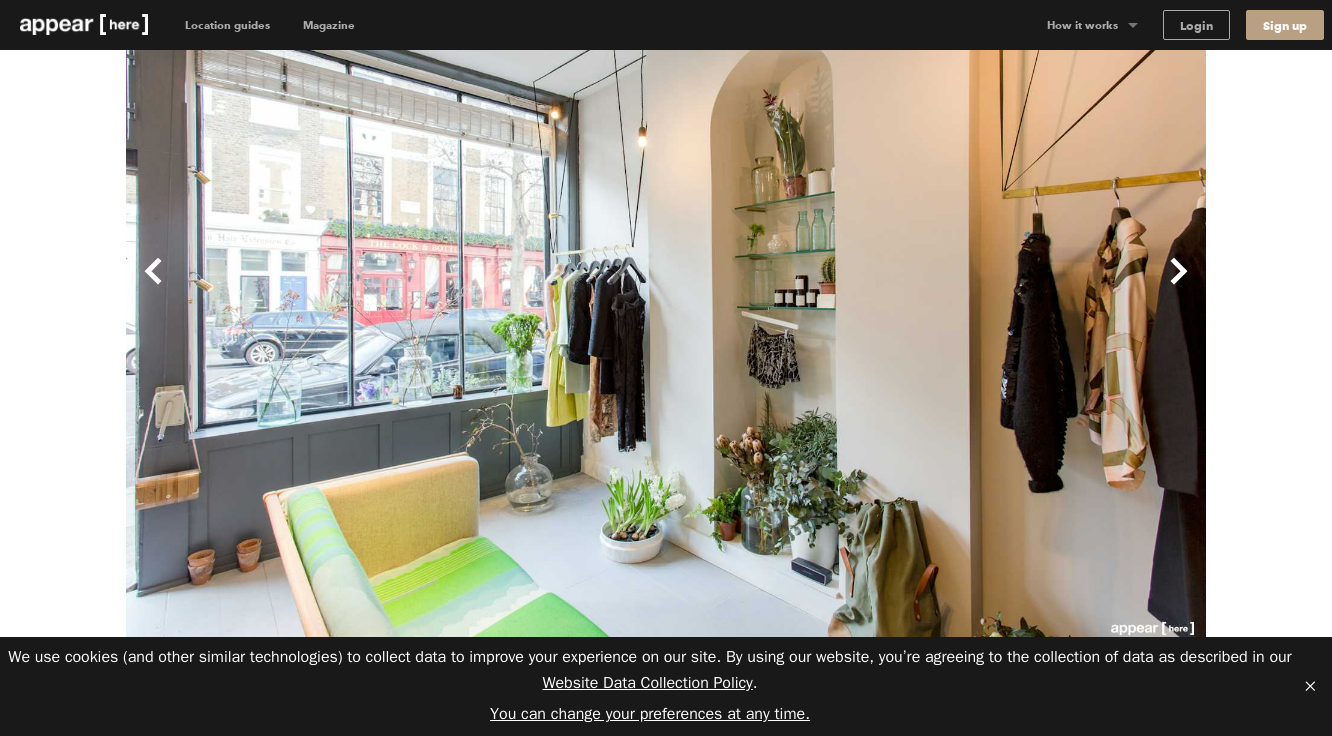 click on "Next" at bounding box center (936, 287) 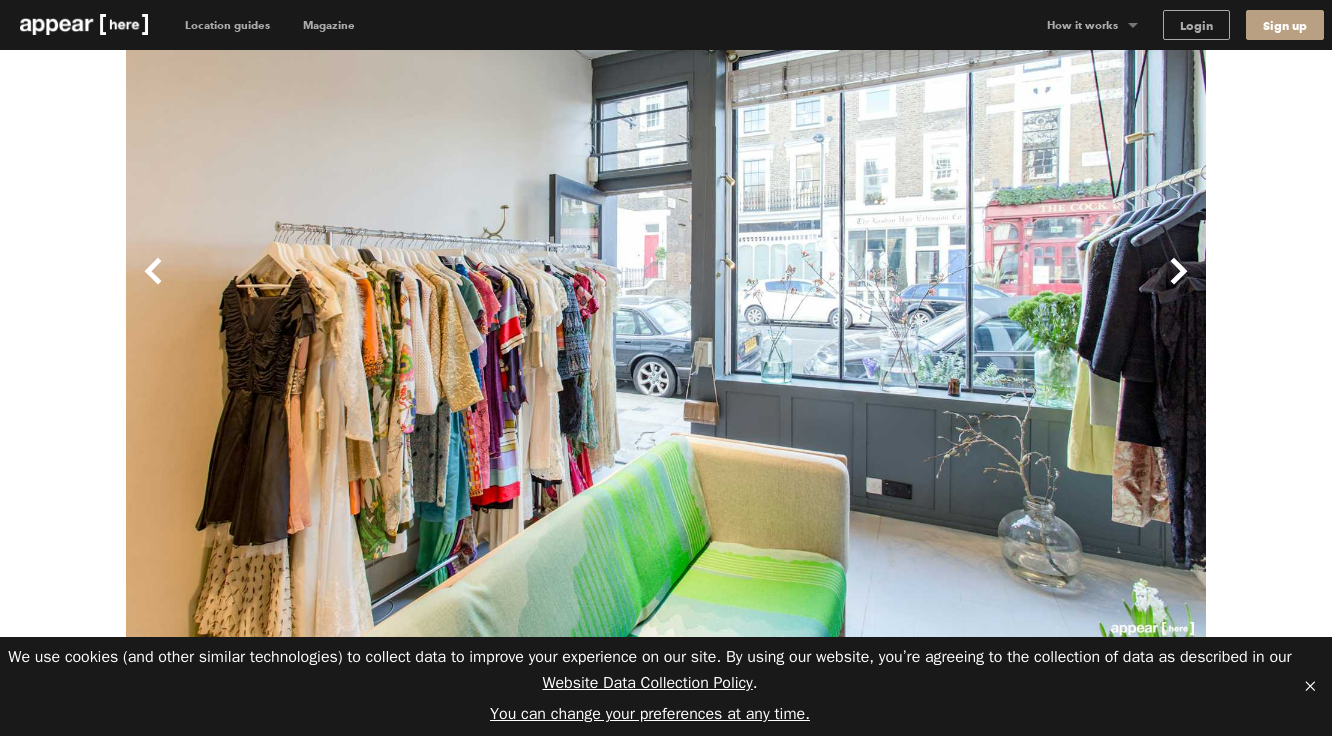 click on "Next" at bounding box center [936, 287] 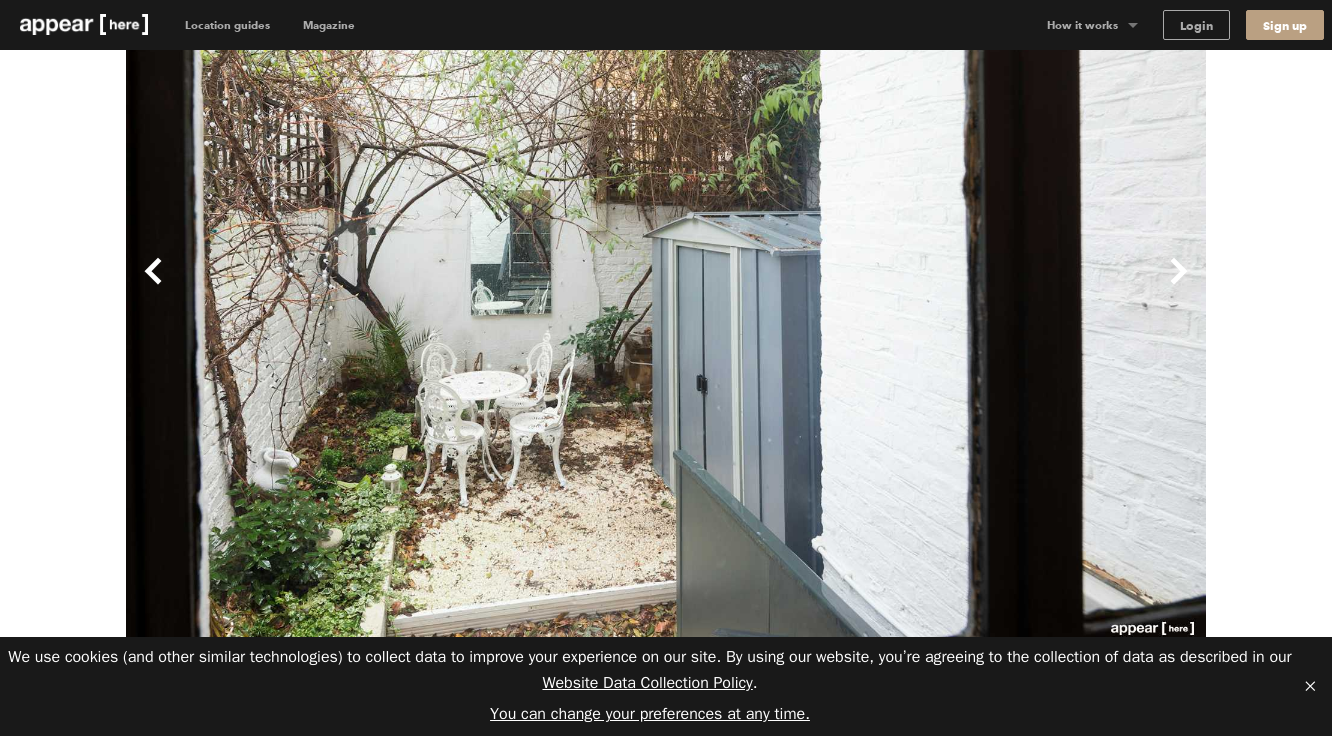 click on "Next" at bounding box center (936, 287) 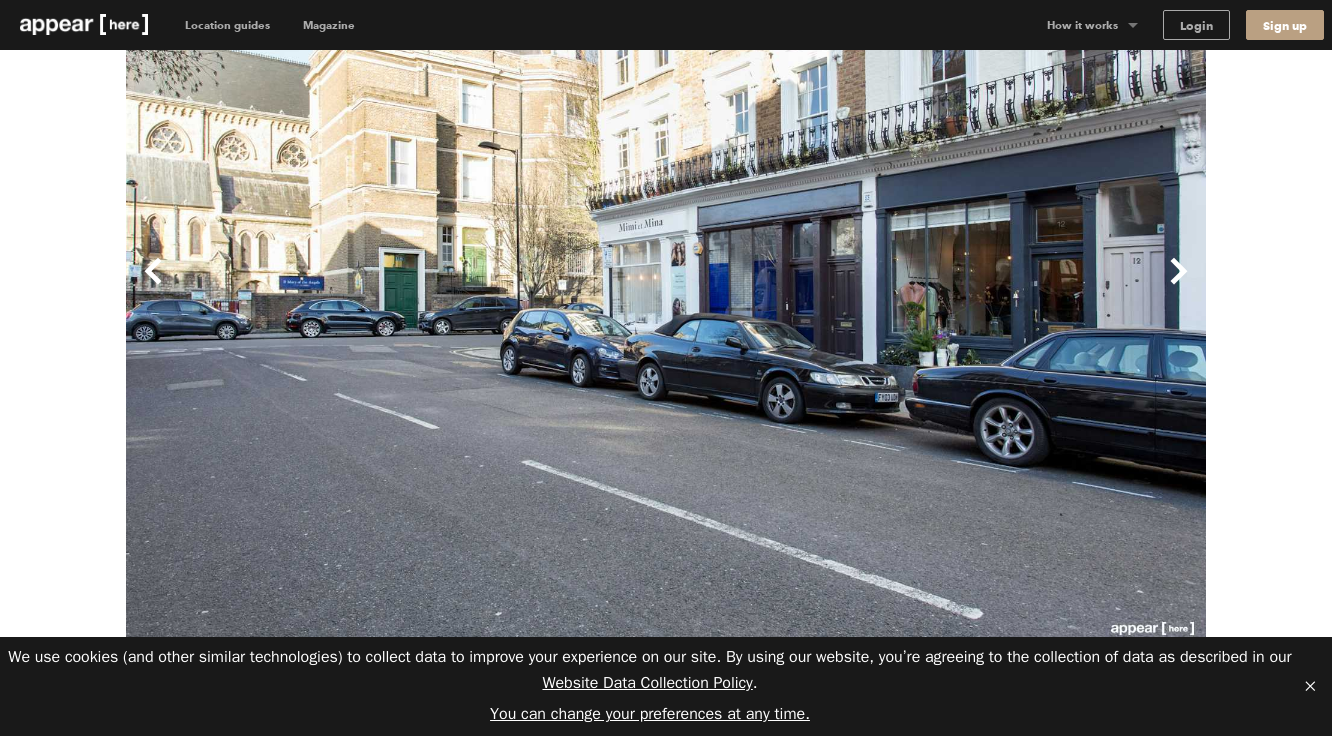 click on "Next" at bounding box center (936, 287) 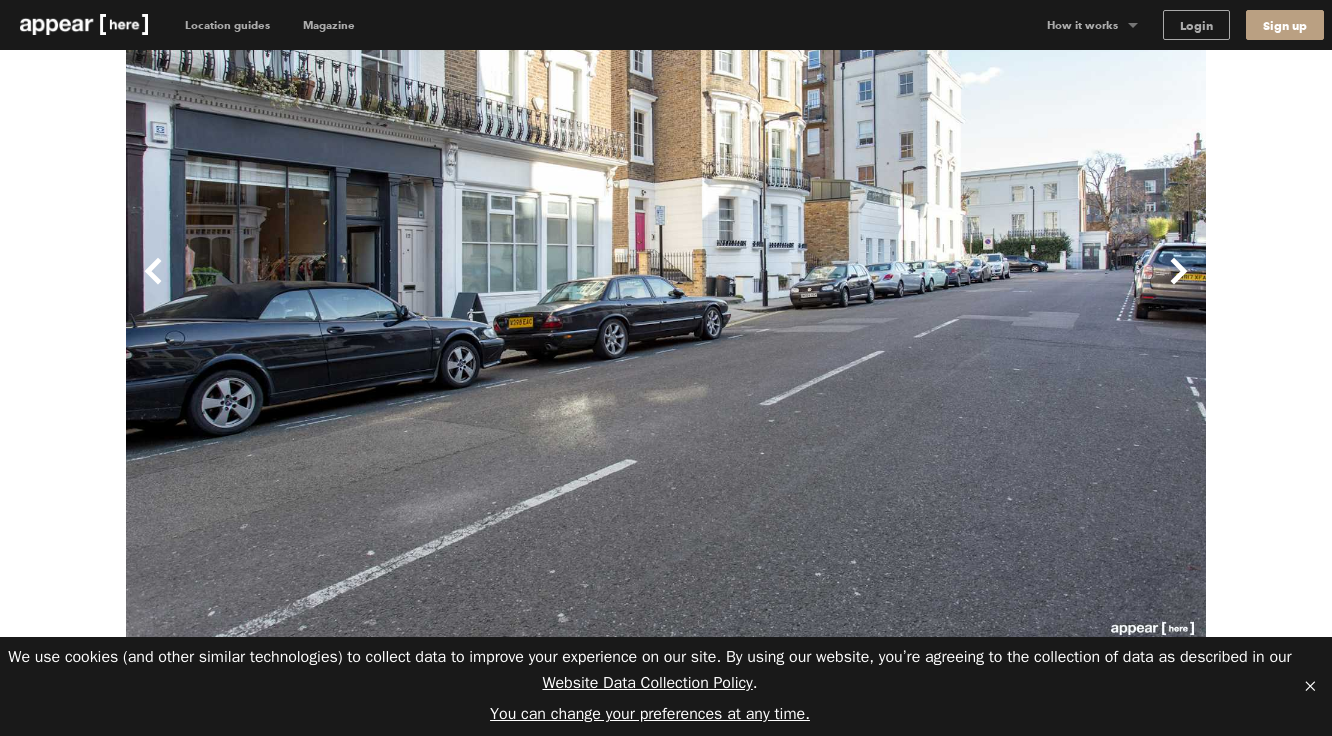 click on "Next" at bounding box center (936, 287) 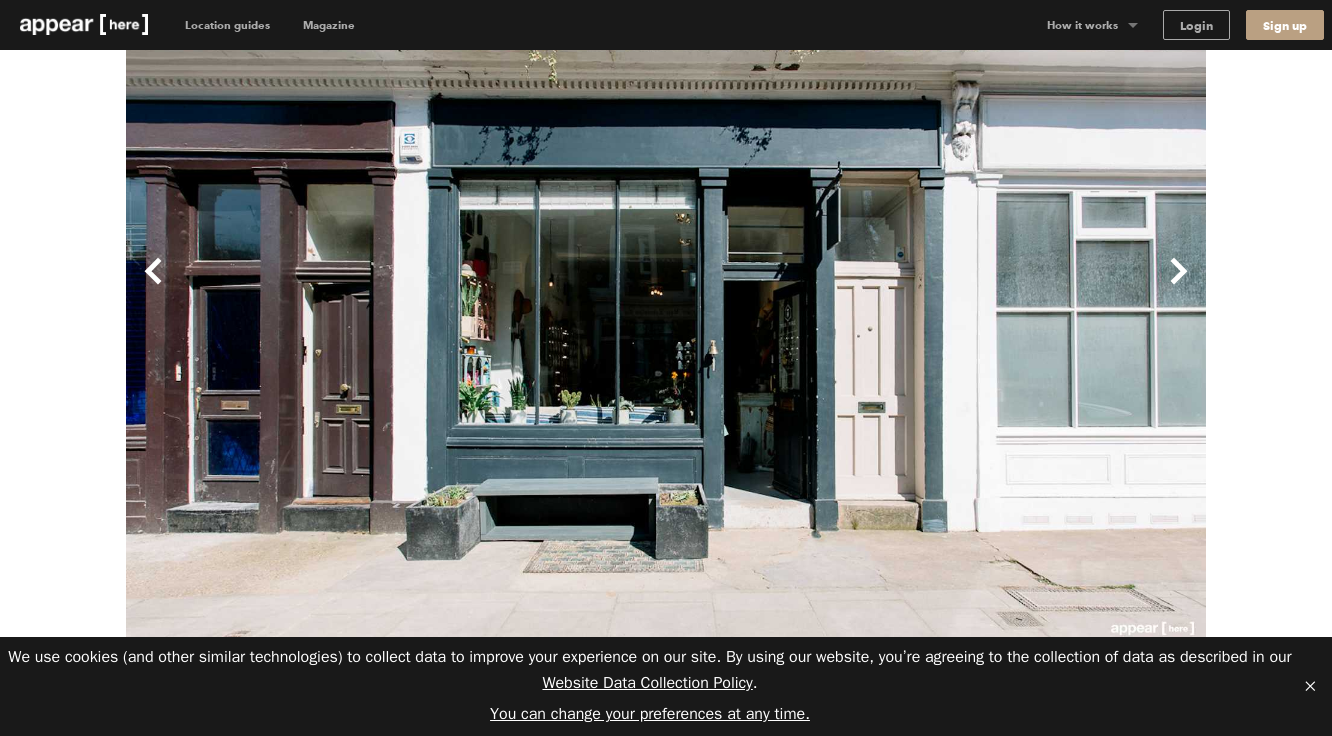 click on "Next" at bounding box center [936, 287] 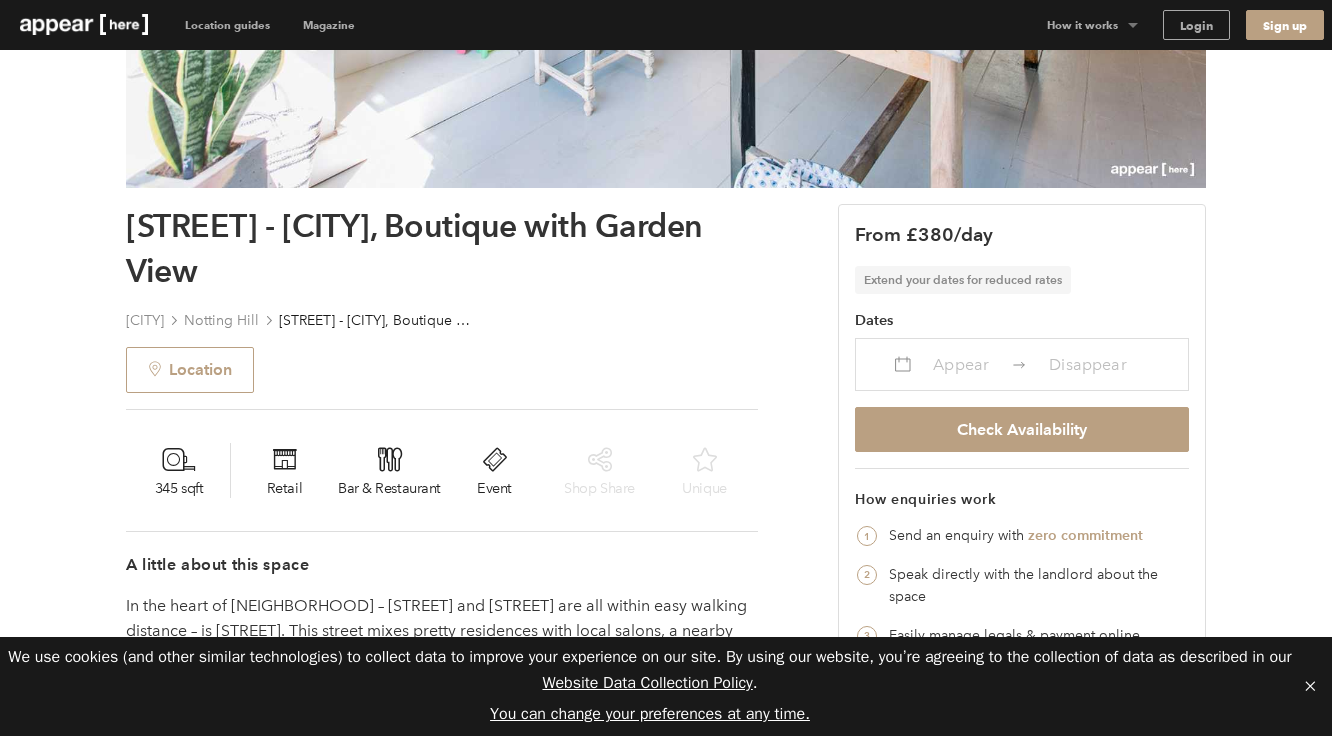 scroll, scrollTop: 584, scrollLeft: 0, axis: vertical 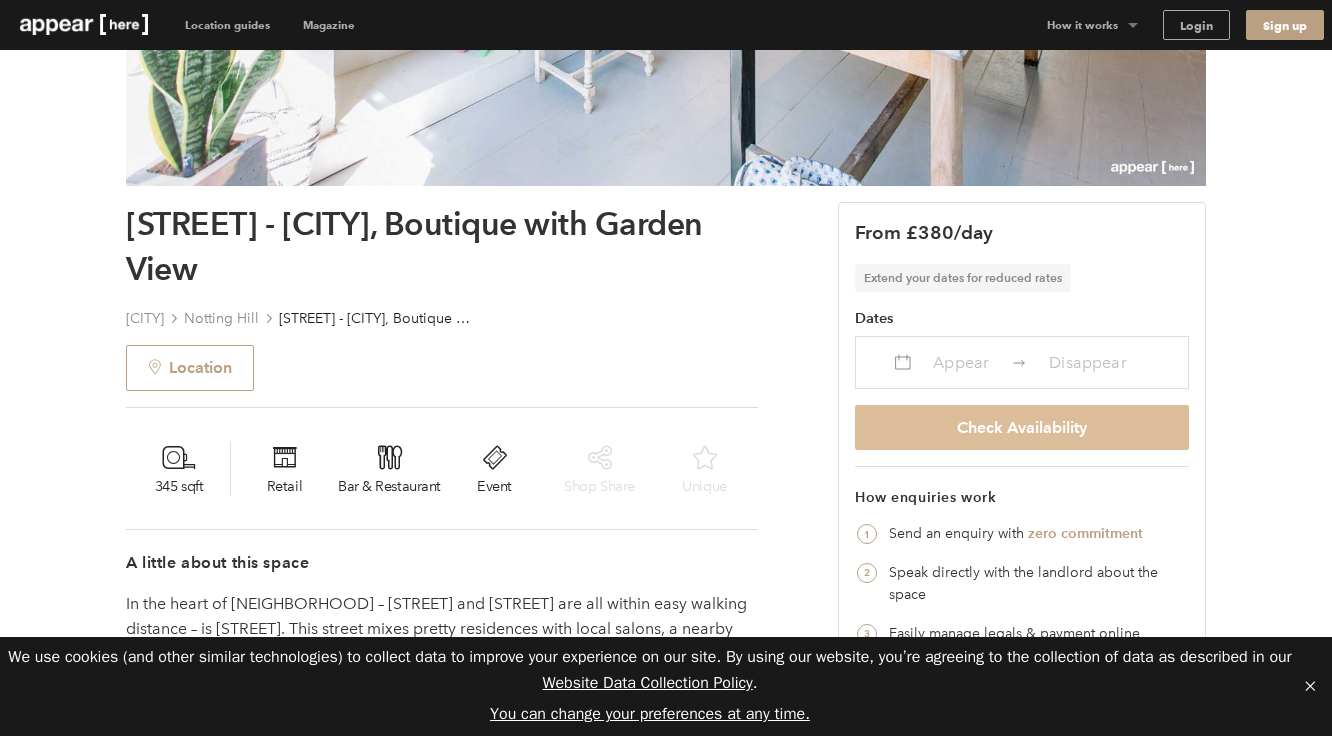 click on "Check Availability" at bounding box center [1022, 427] 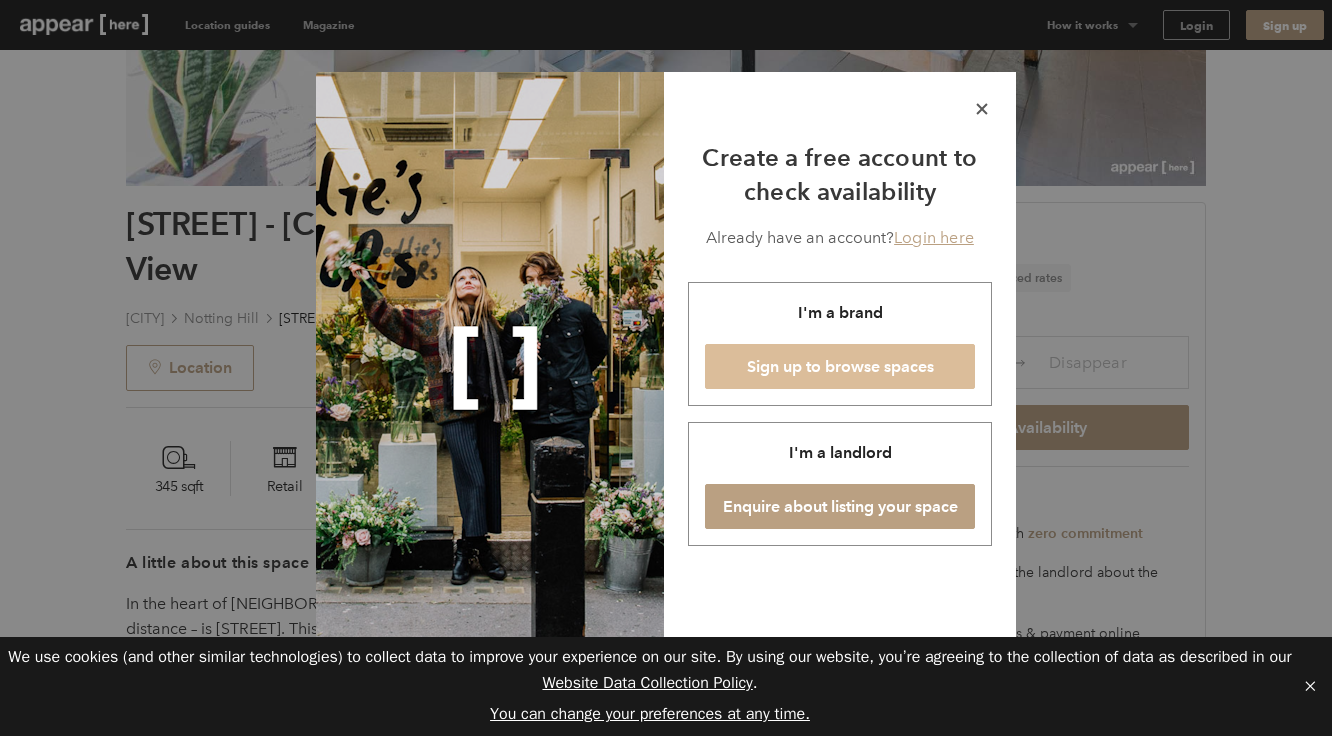 click on "Sign up to browse spaces" at bounding box center [840, 366] 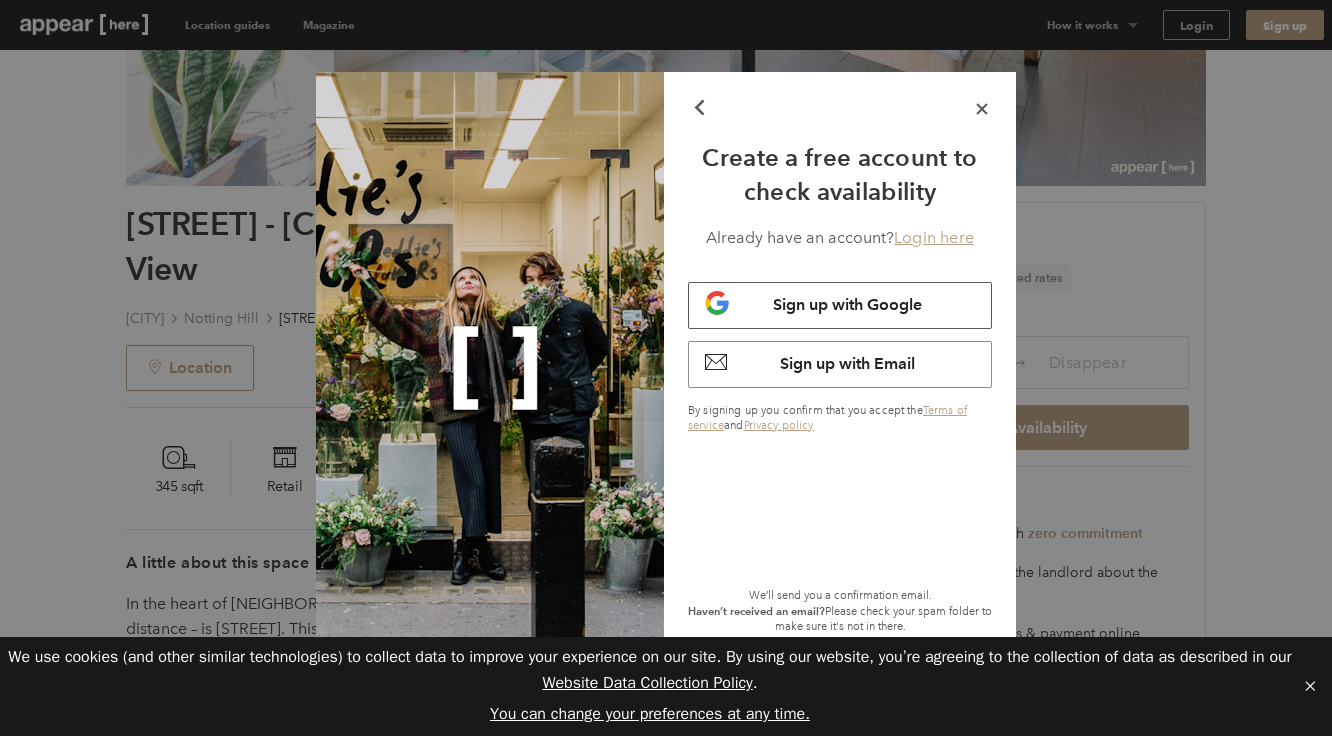 click on "Sign up with Google" at bounding box center (847, 304) 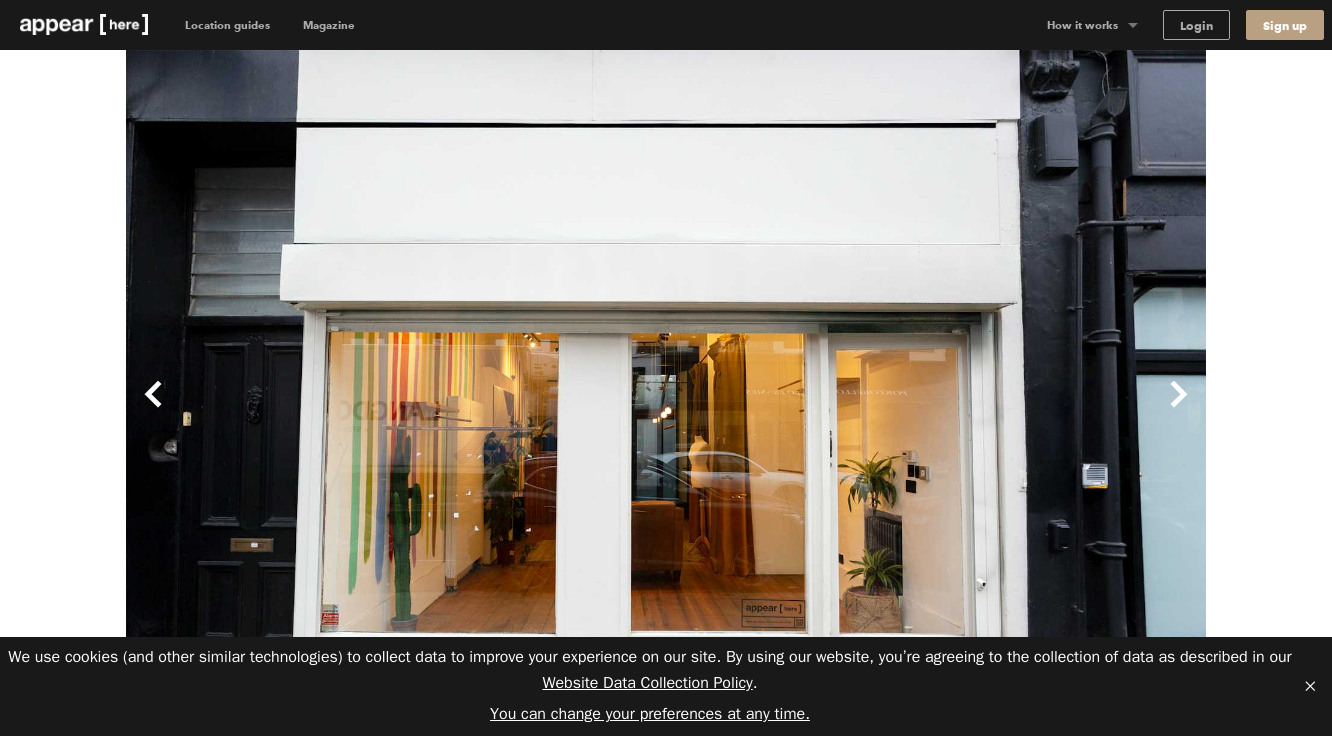 scroll, scrollTop: 0, scrollLeft: 0, axis: both 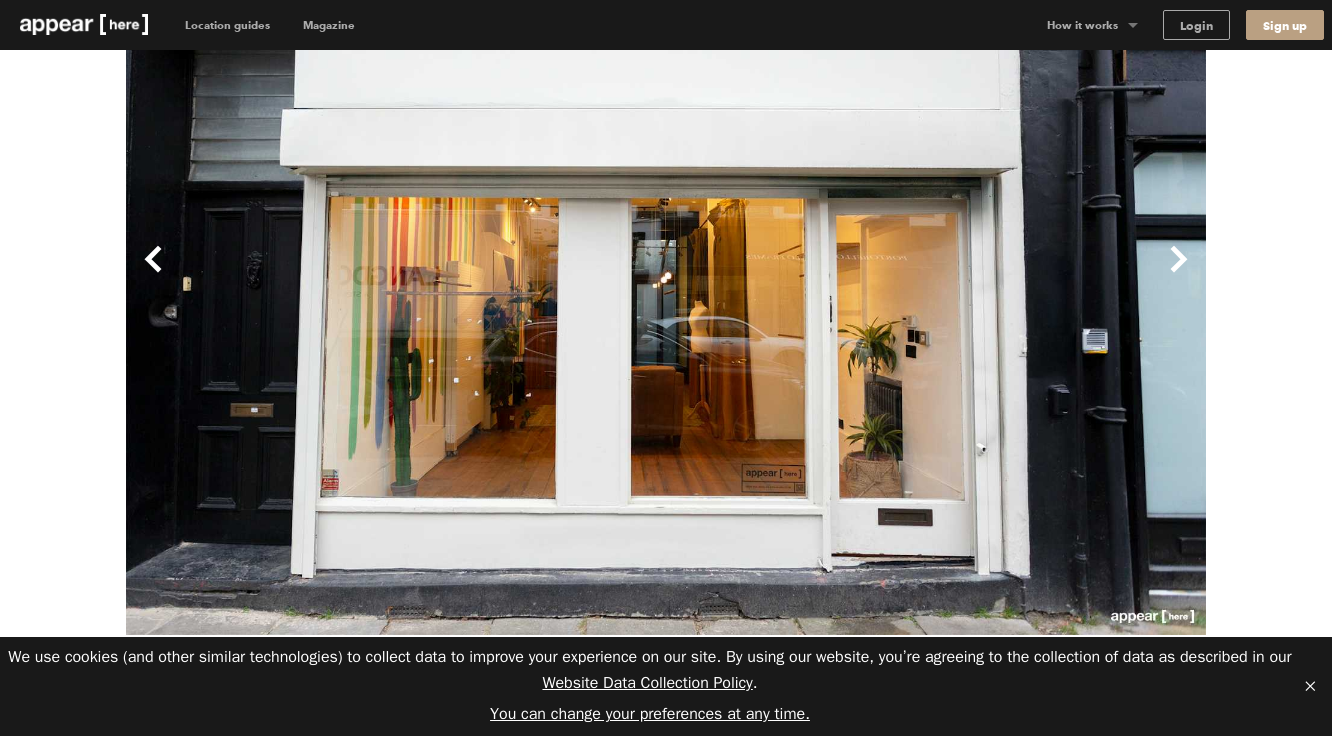 click on "Next" at bounding box center (936, 275) 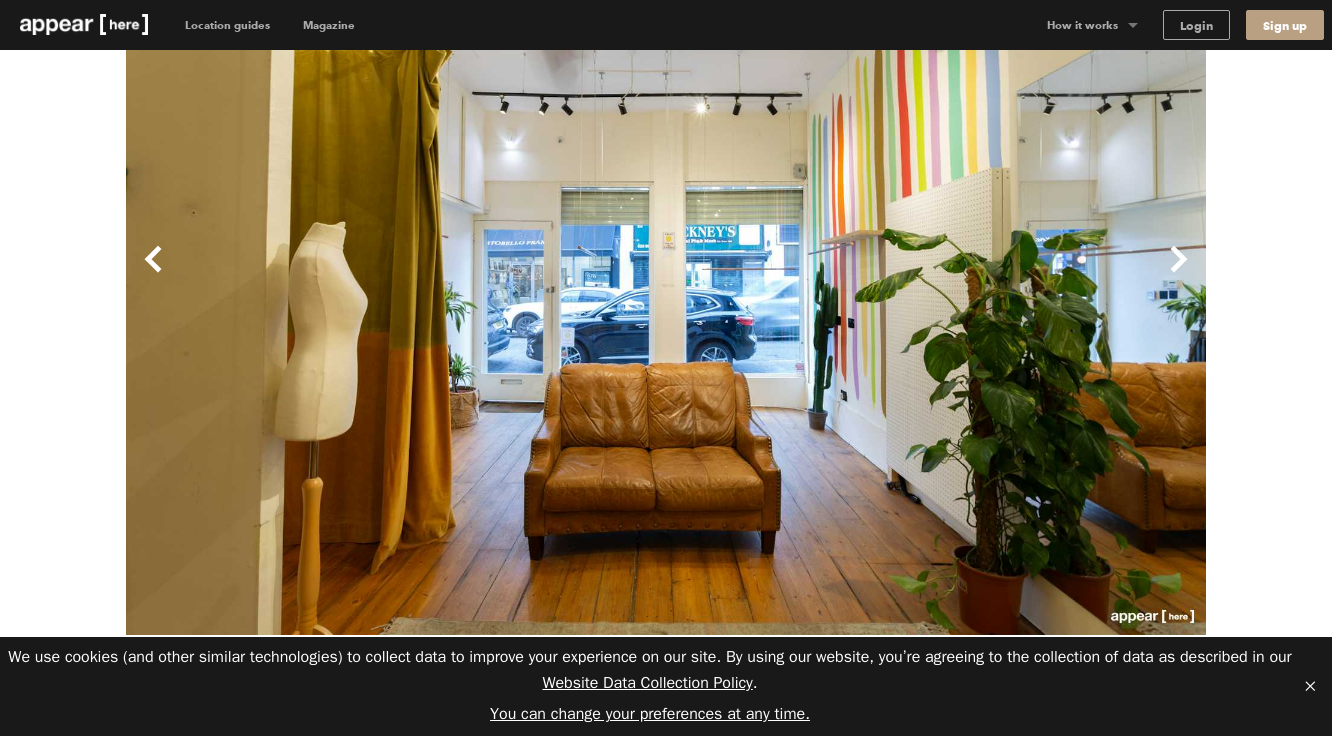 click on "Next" at bounding box center [936, 275] 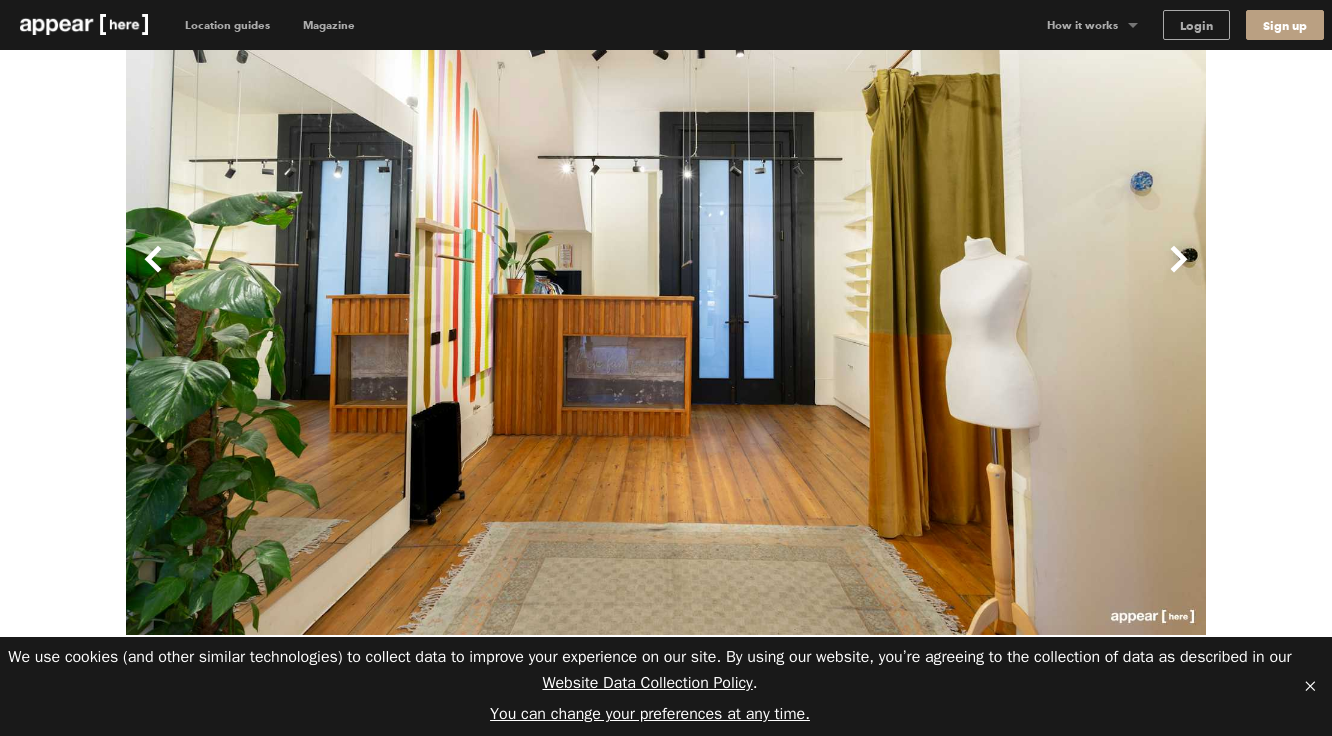 click on "Next" at bounding box center (936, 275) 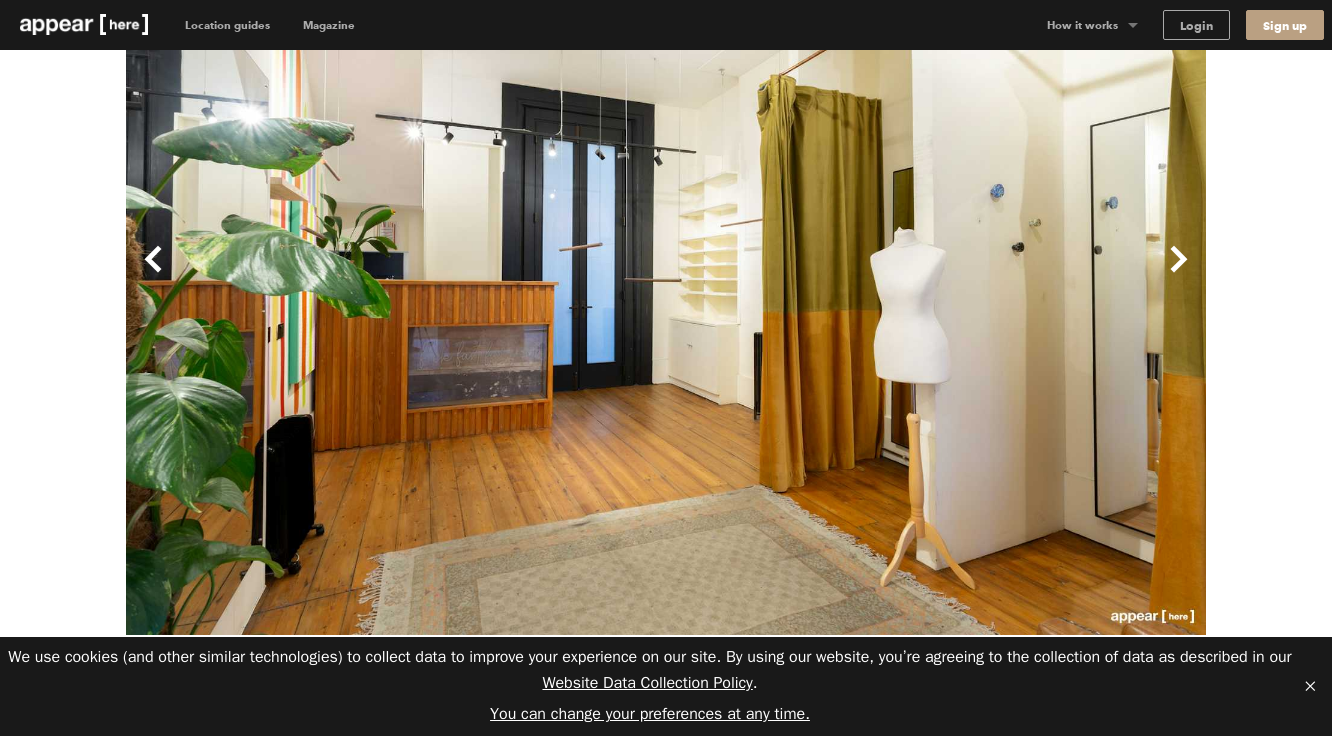 click on "Next" at bounding box center (936, 275) 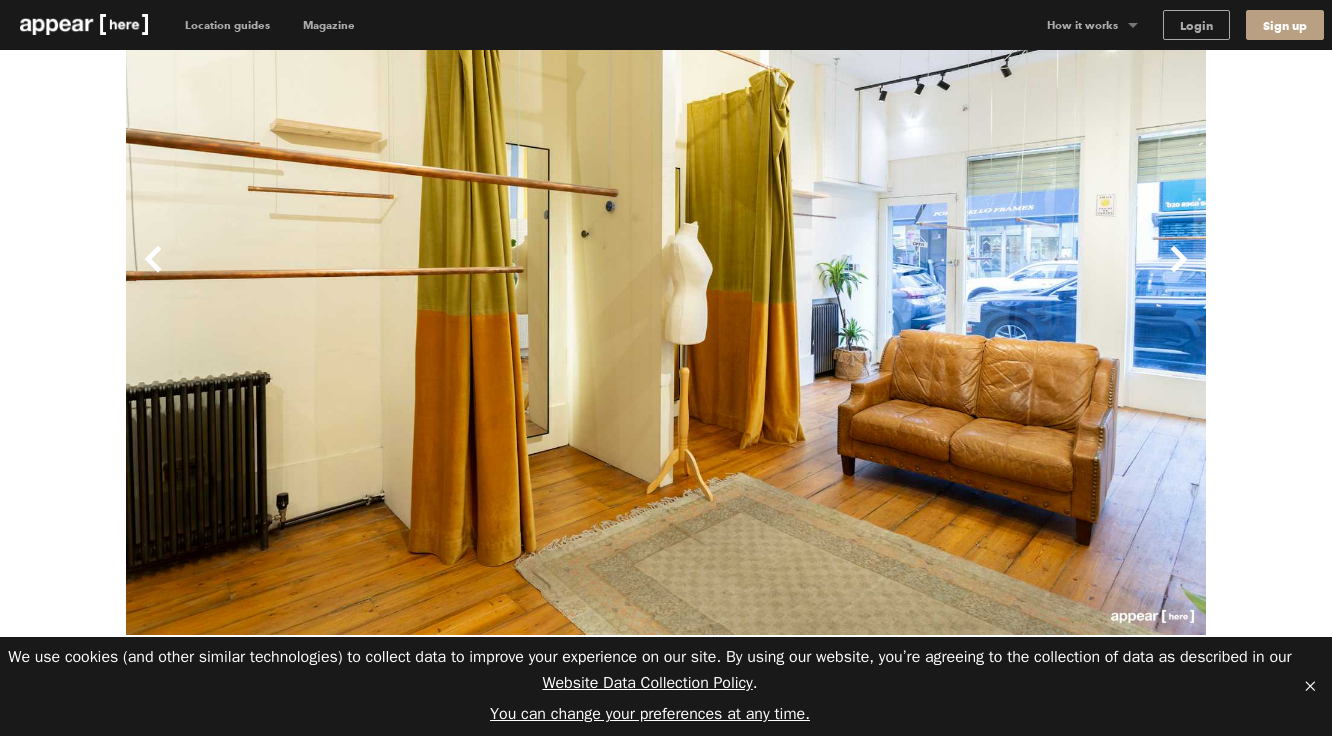 click on "Next" at bounding box center [936, 275] 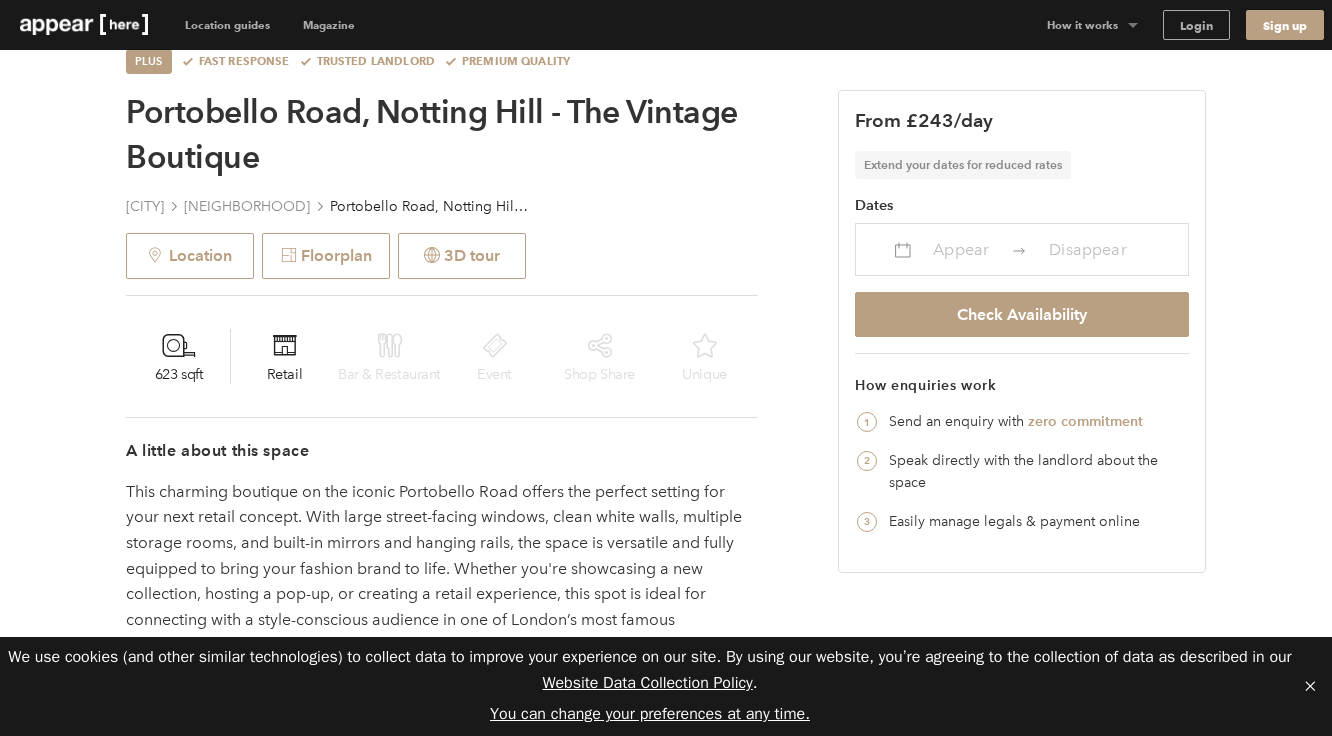 scroll, scrollTop: 746, scrollLeft: 0, axis: vertical 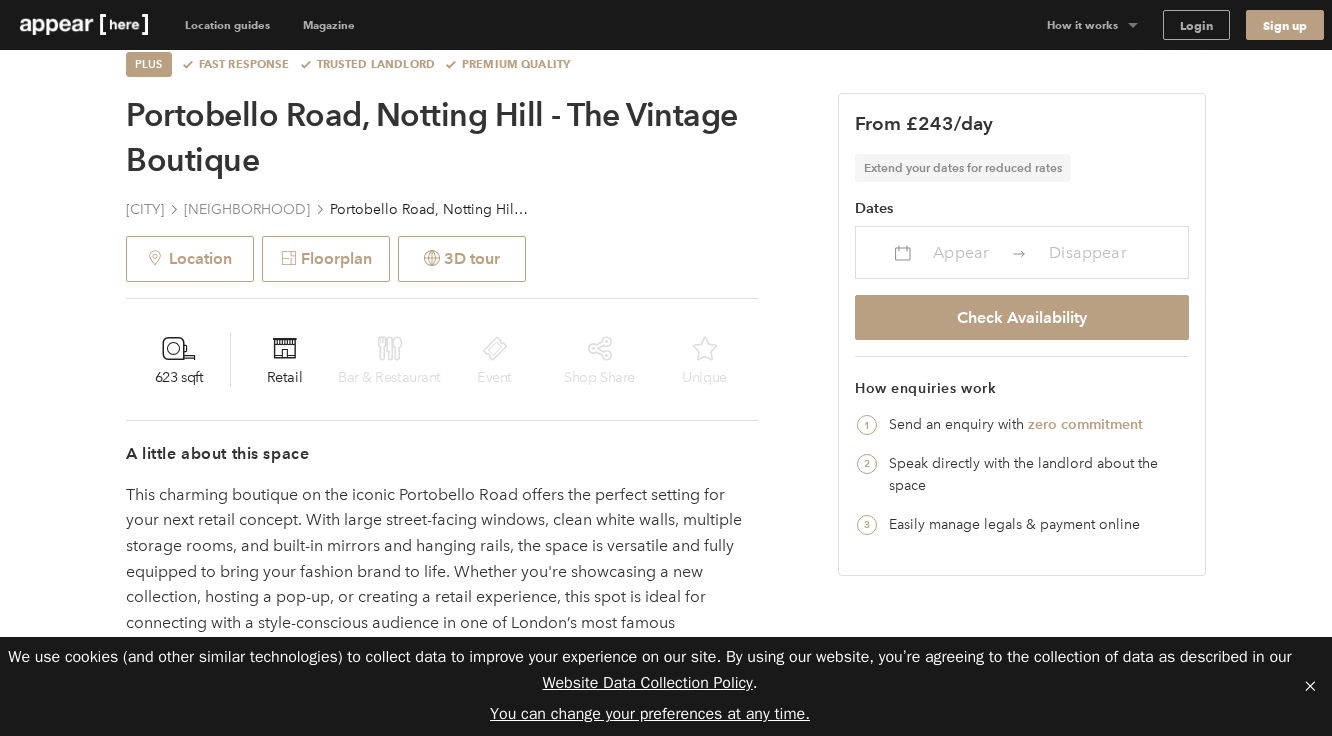 click on "Appear" at bounding box center [961, 252] 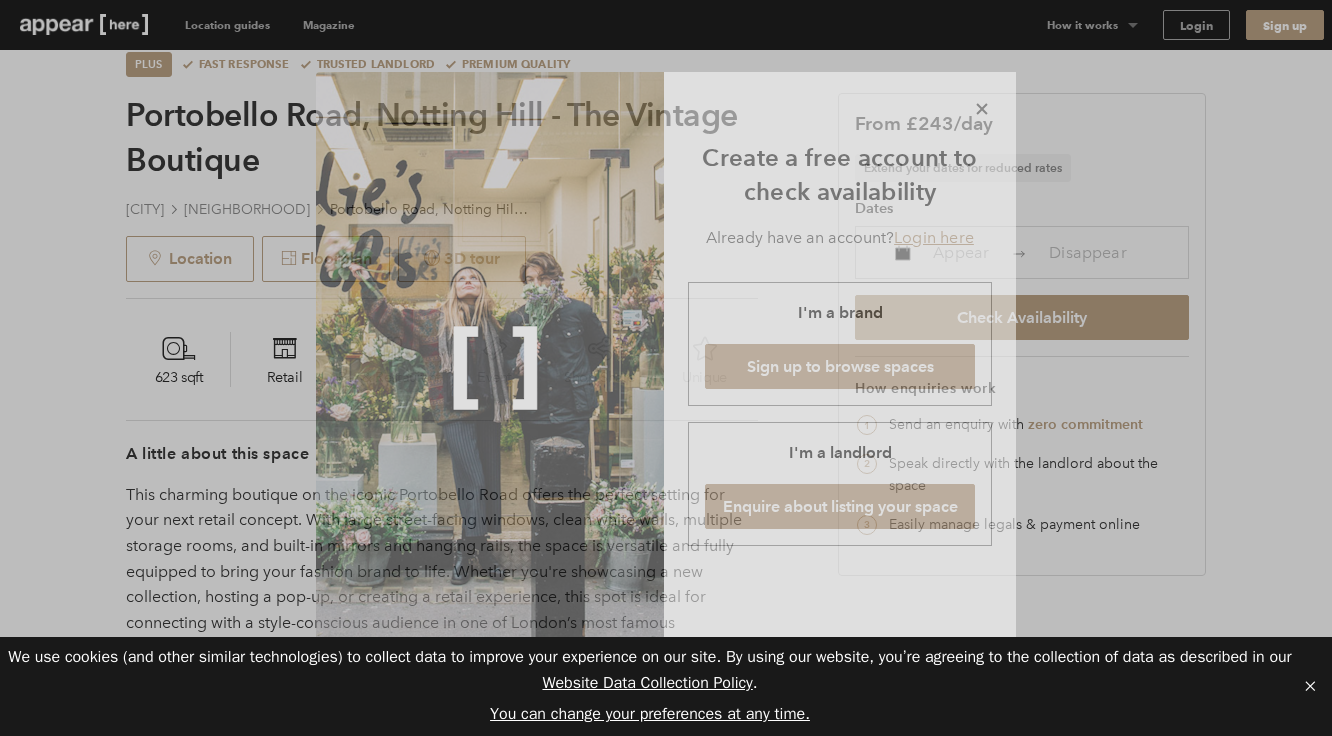 click on "icon-x" at bounding box center (982, 109) 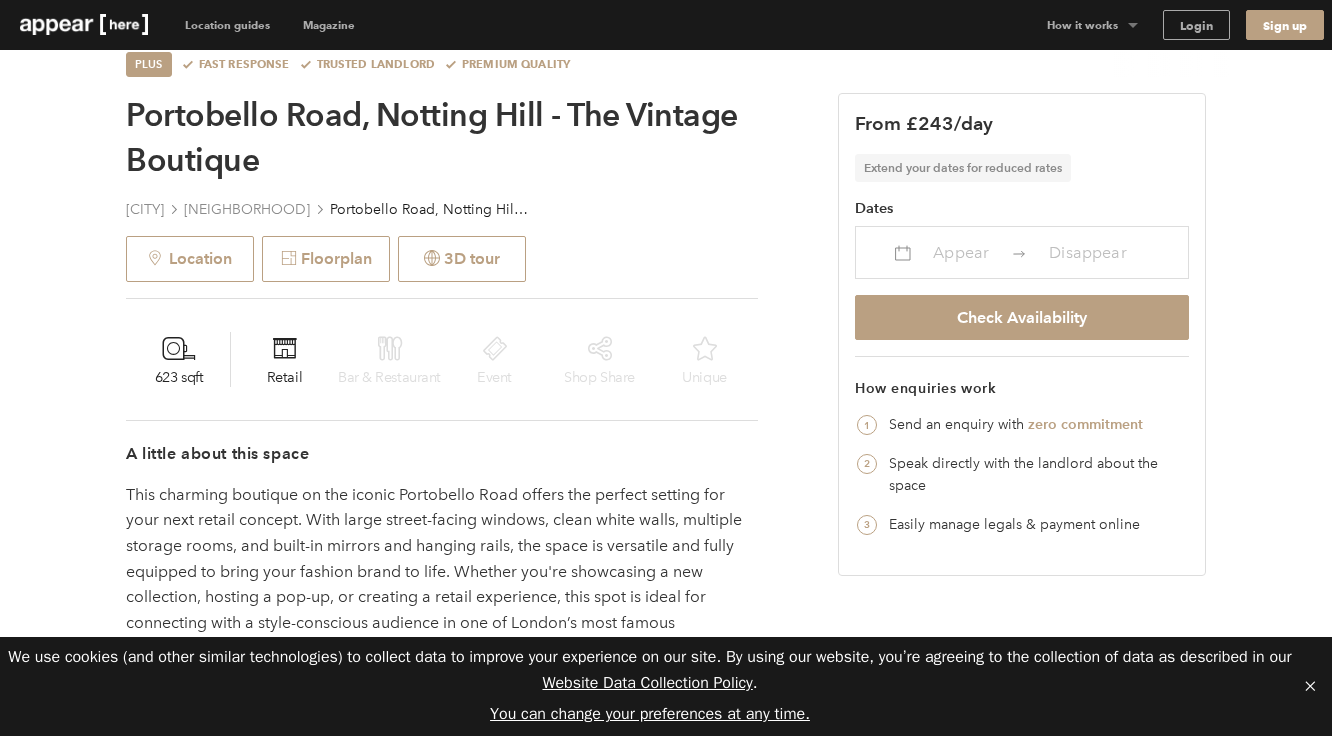 click on "Appear" at bounding box center (961, 252) 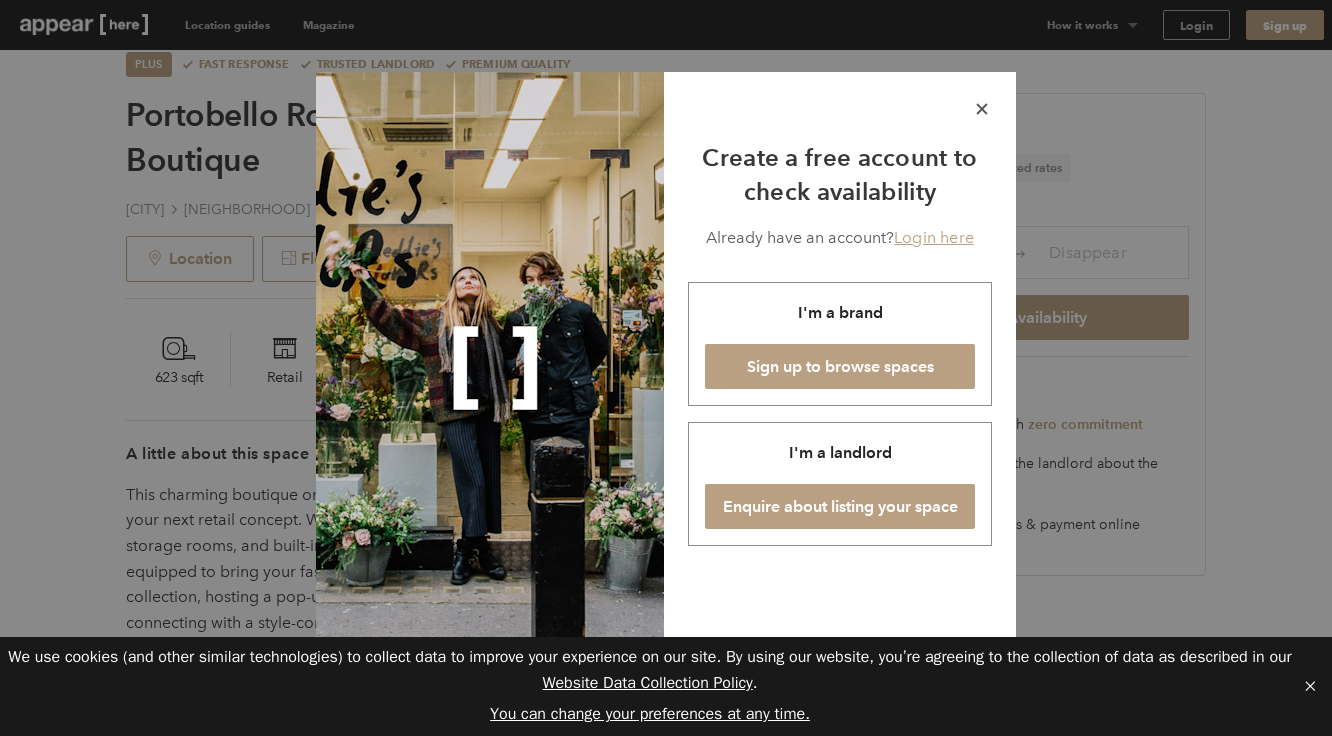 click at bounding box center (981, 108) 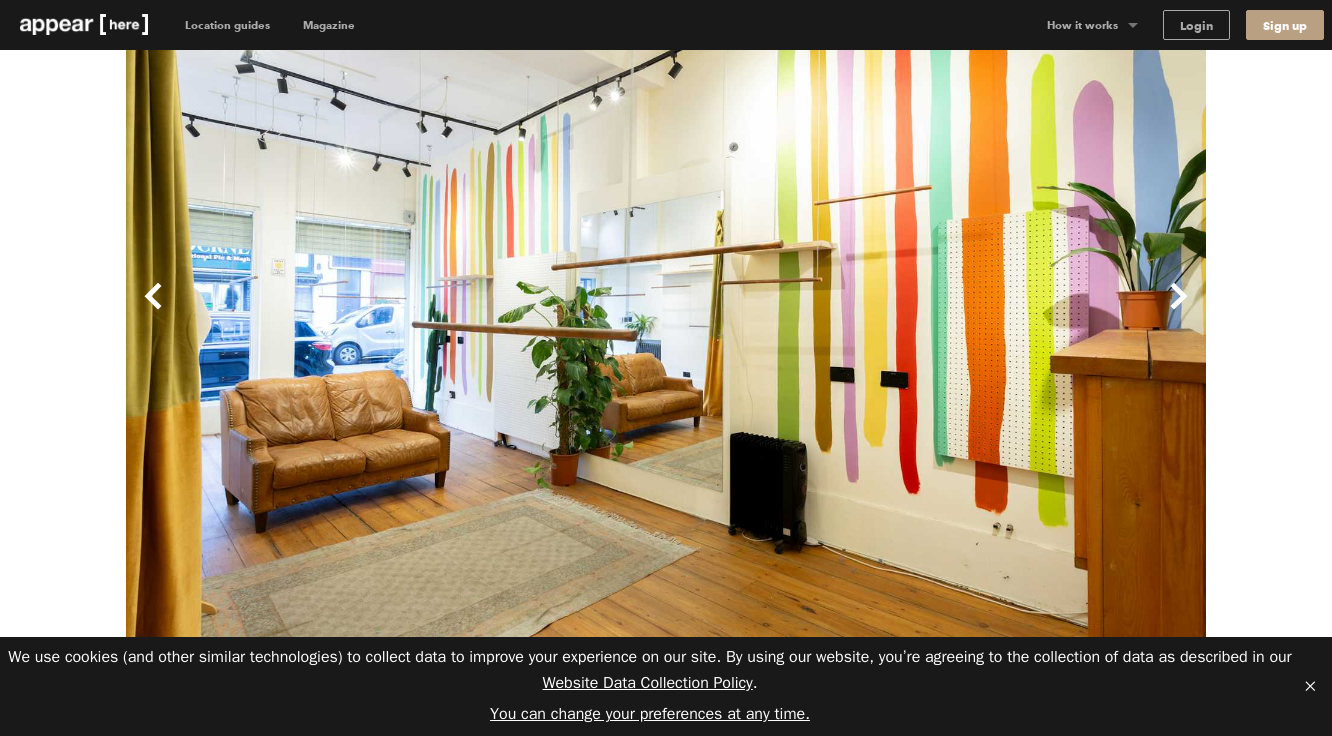scroll, scrollTop: 0, scrollLeft: 0, axis: both 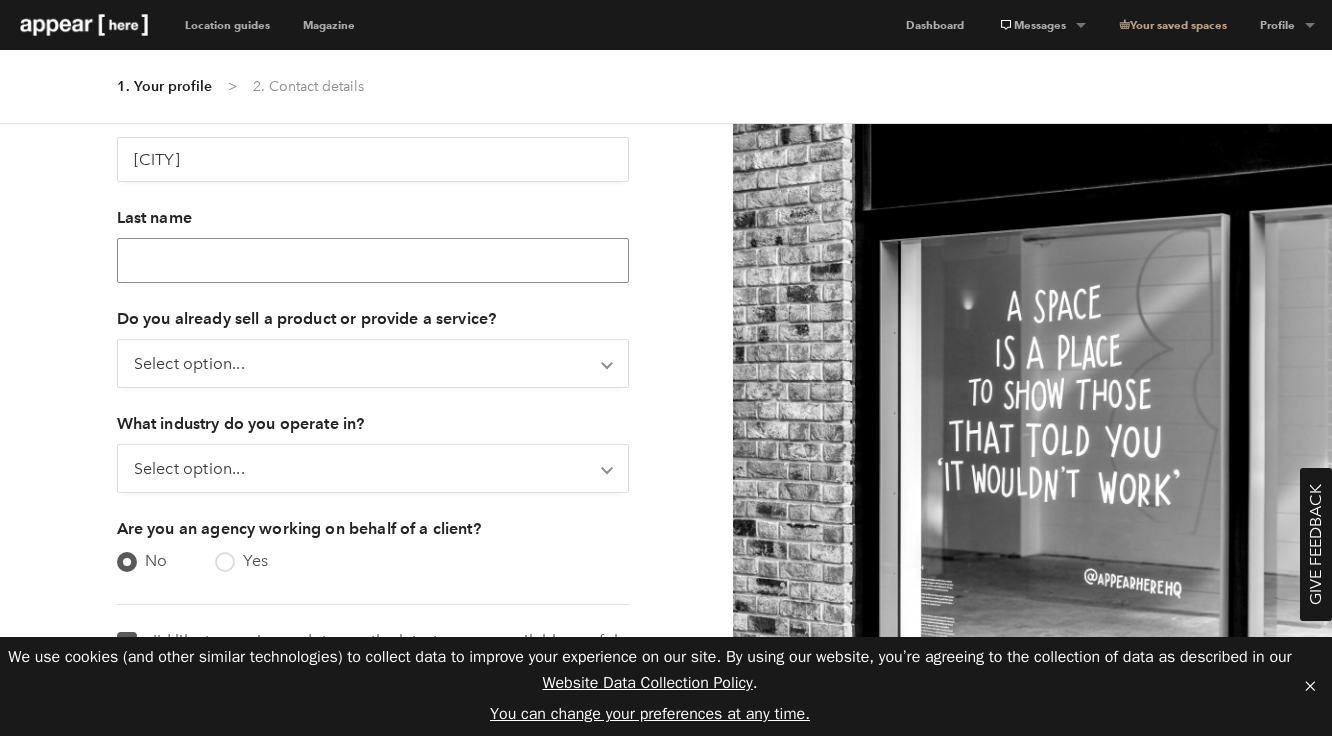 click on "Last name" at bounding box center (373, 260) 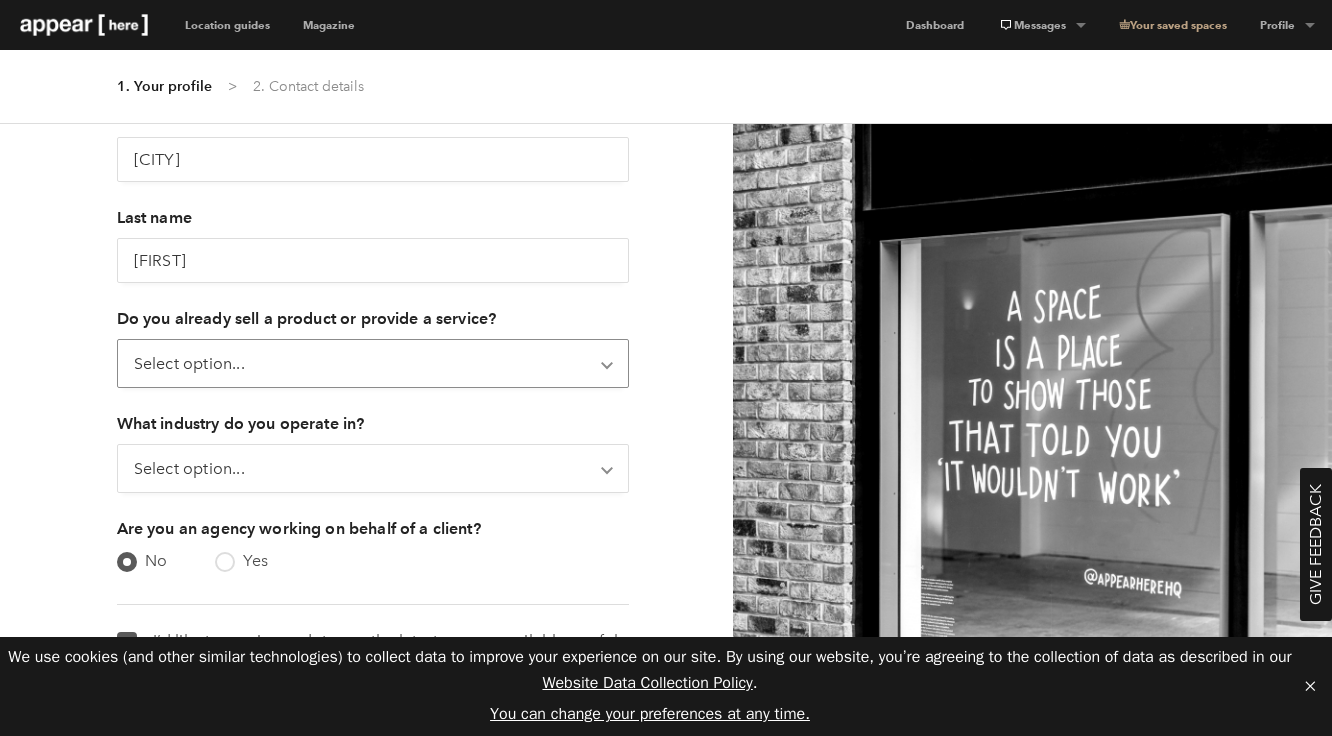 click on "Select option... Not yet Only online Only offline Online & offline" at bounding box center (373, 363) 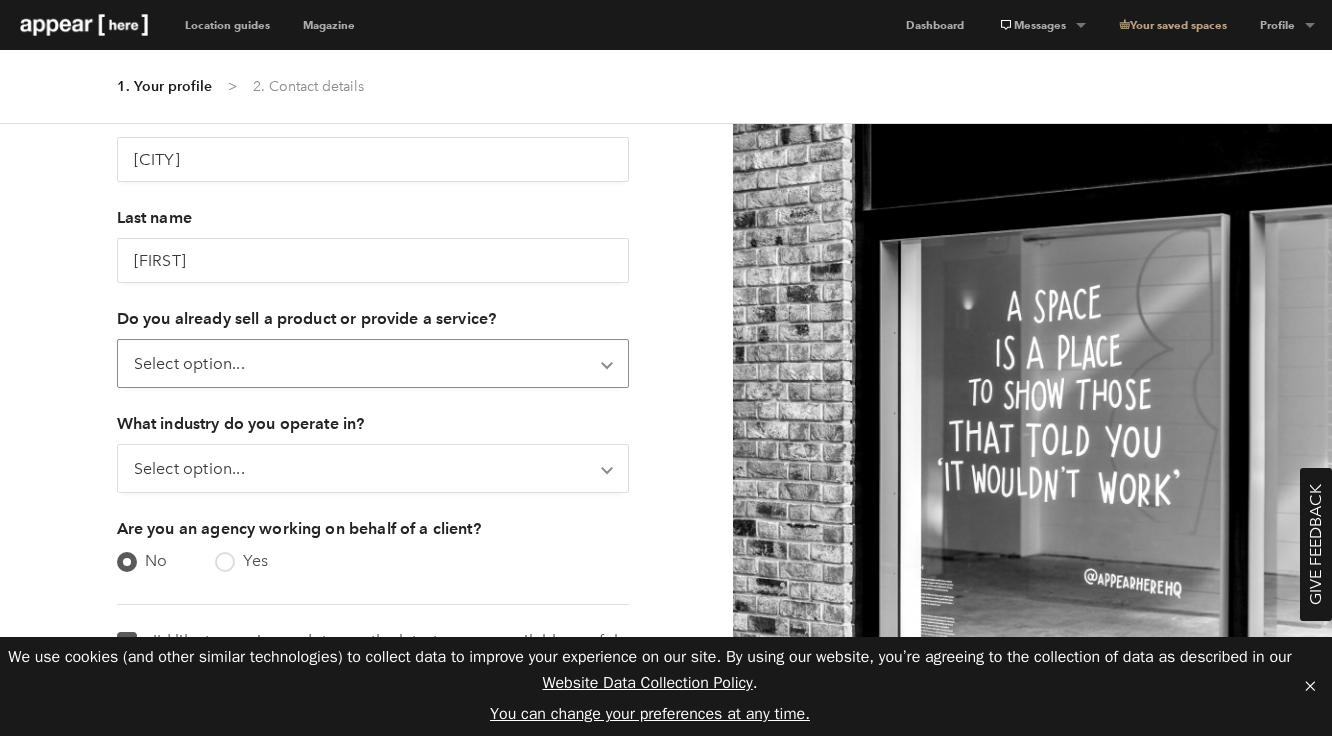 select on "only_online" 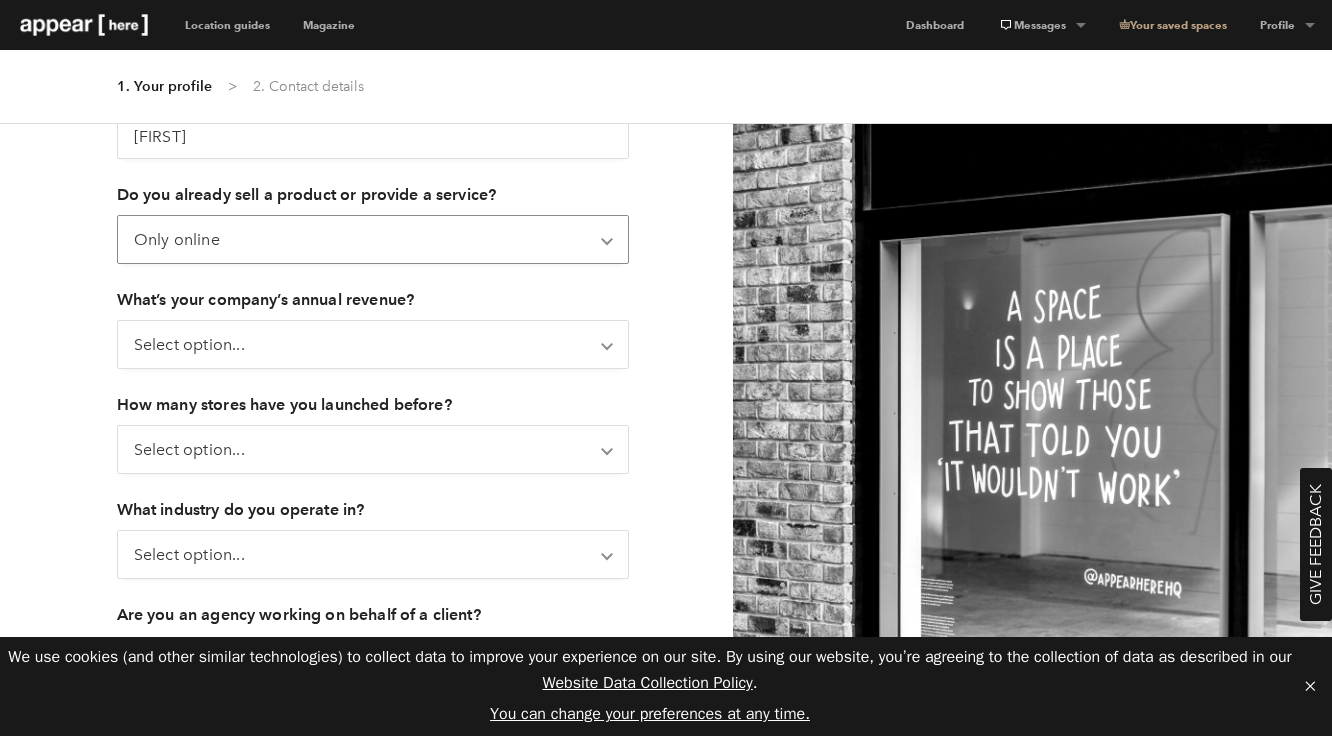 scroll, scrollTop: 343, scrollLeft: 0, axis: vertical 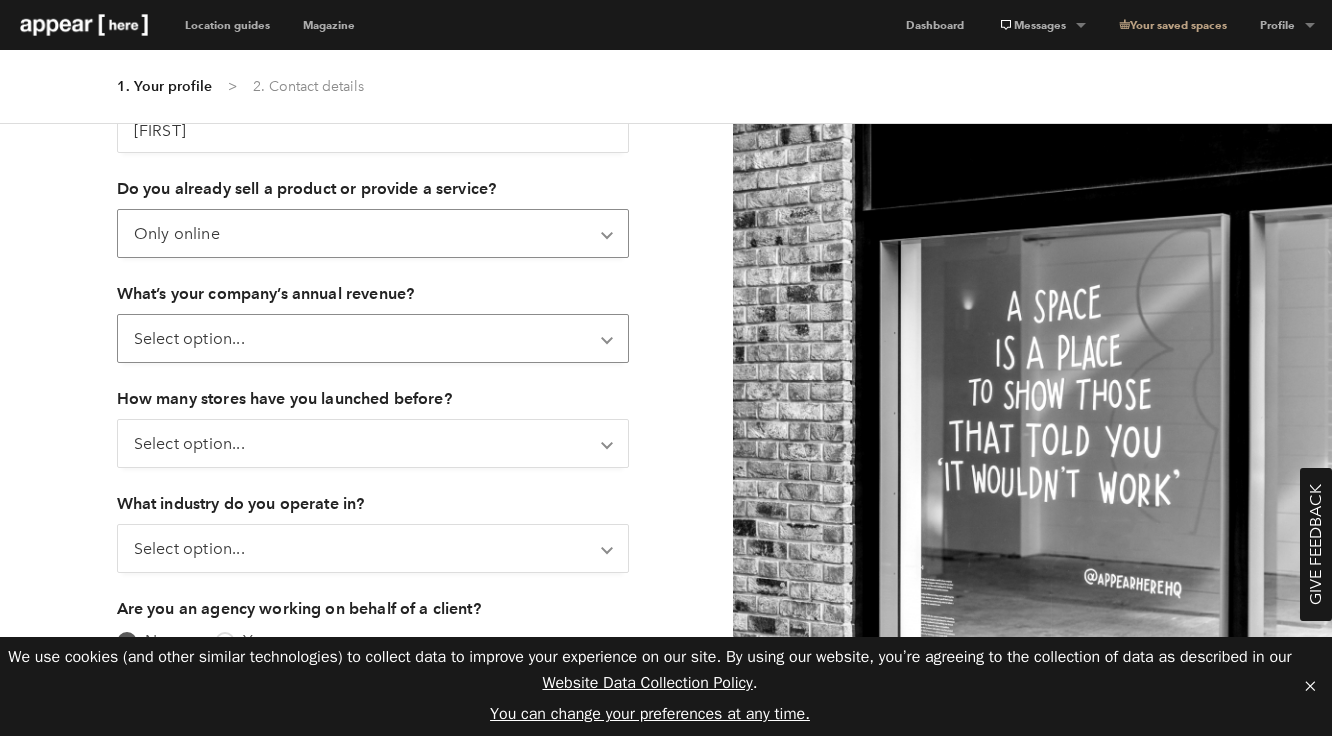 click on "Select option... No revenue yet [CURRENCY] [CURRENCY] [CURRENCY] [CURRENCY] [CURRENCY] [CURRENCY]" at bounding box center (373, 338) 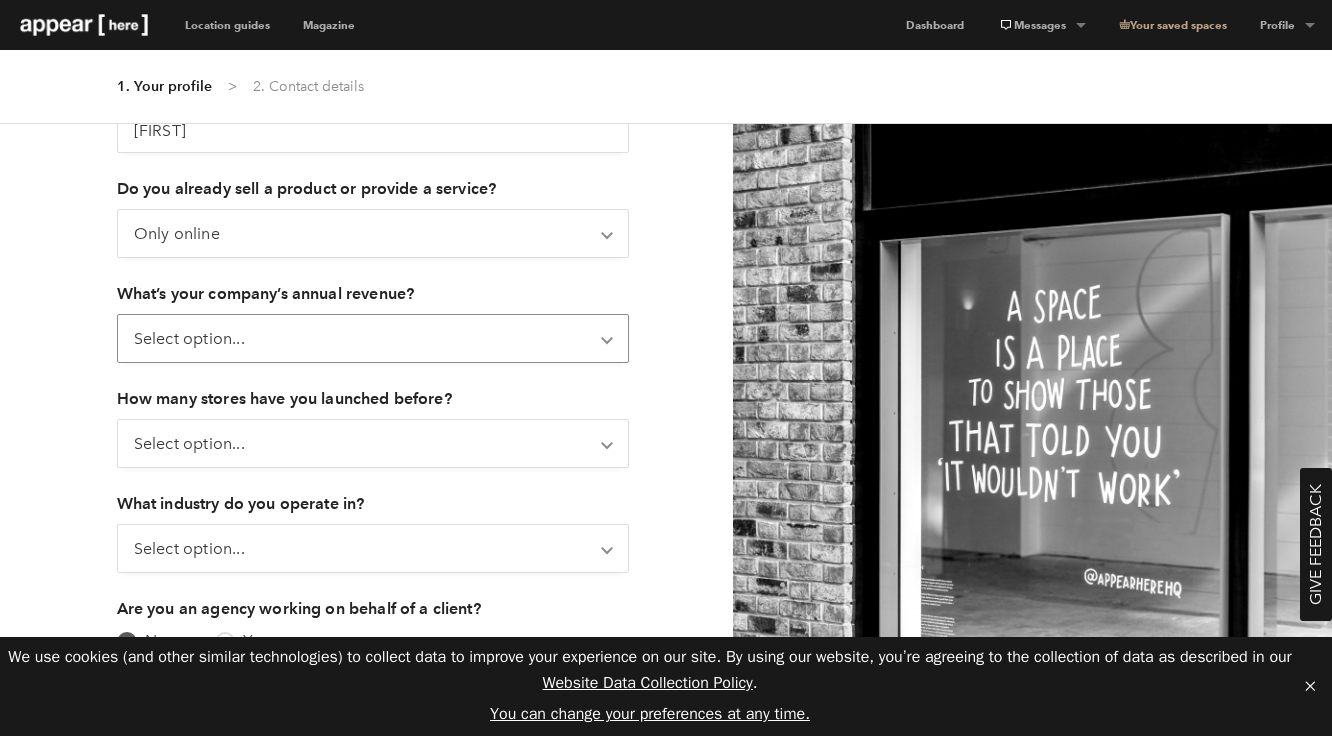 select on "less_than_5k" 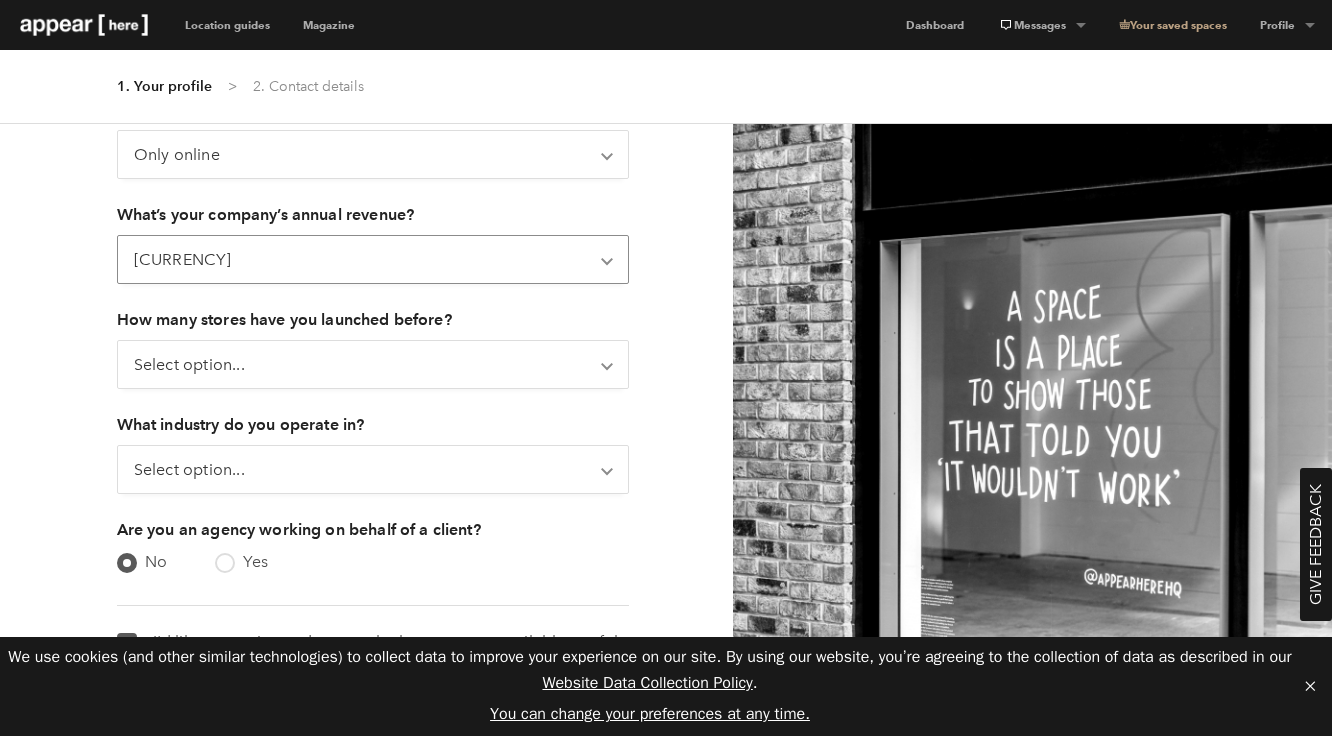scroll, scrollTop: 464, scrollLeft: 0, axis: vertical 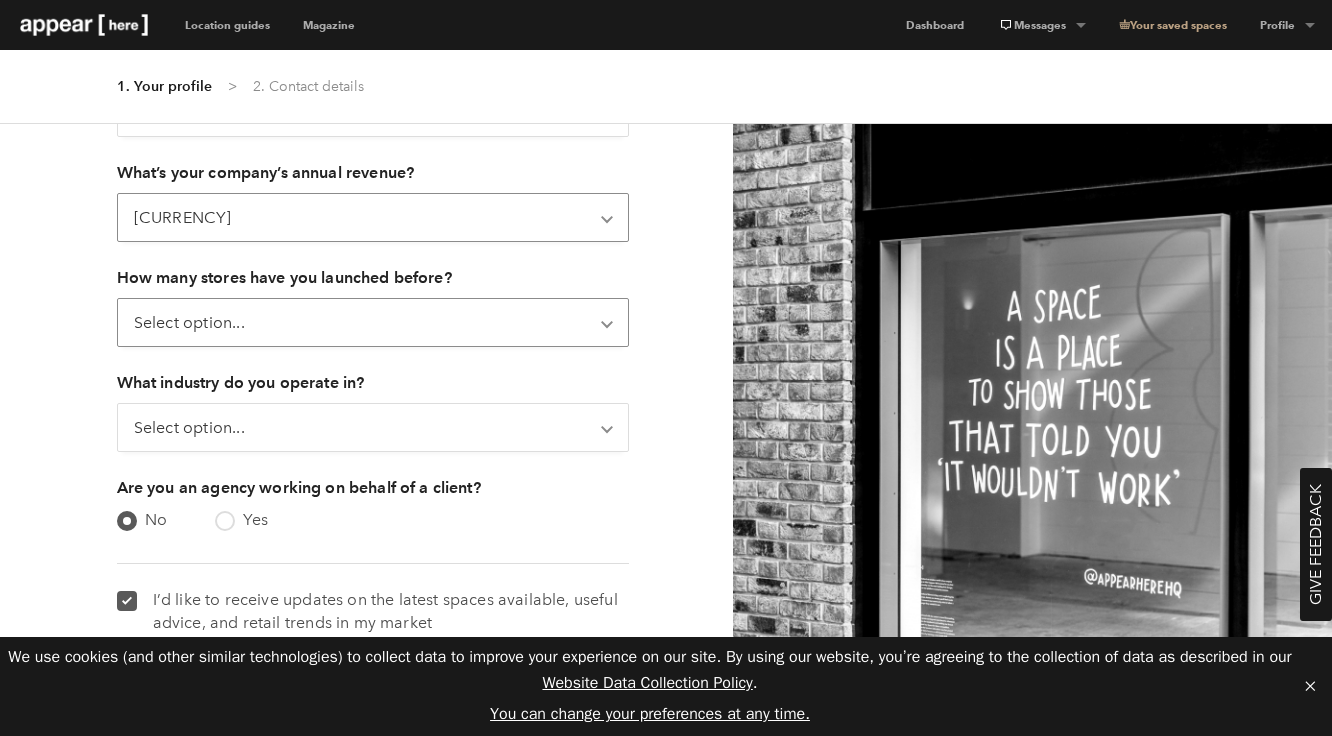 click on "Select option... Never launched a store Only one I launched multiple stores in the past I currently have stores" at bounding box center (373, 322) 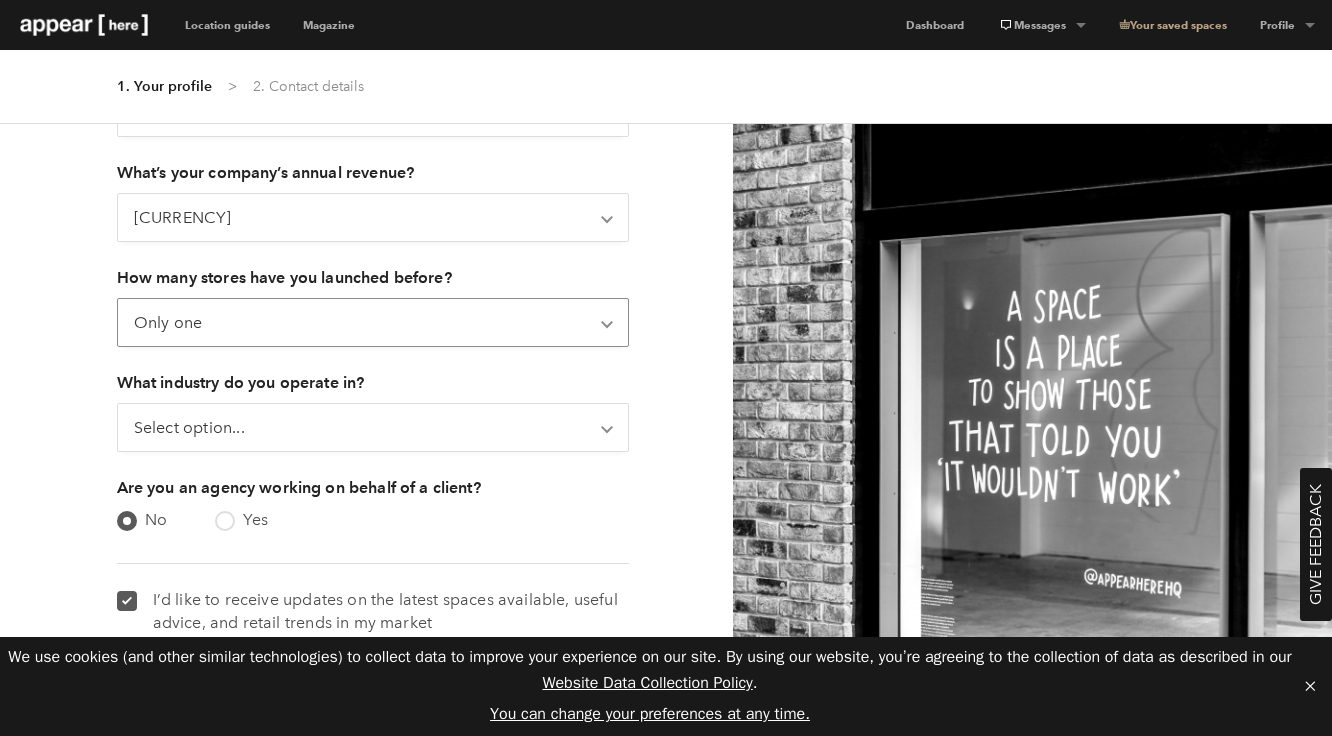 click on "Select option... Never launched a store Only one I launched multiple stores in the past I currently have stores" at bounding box center [373, 322] 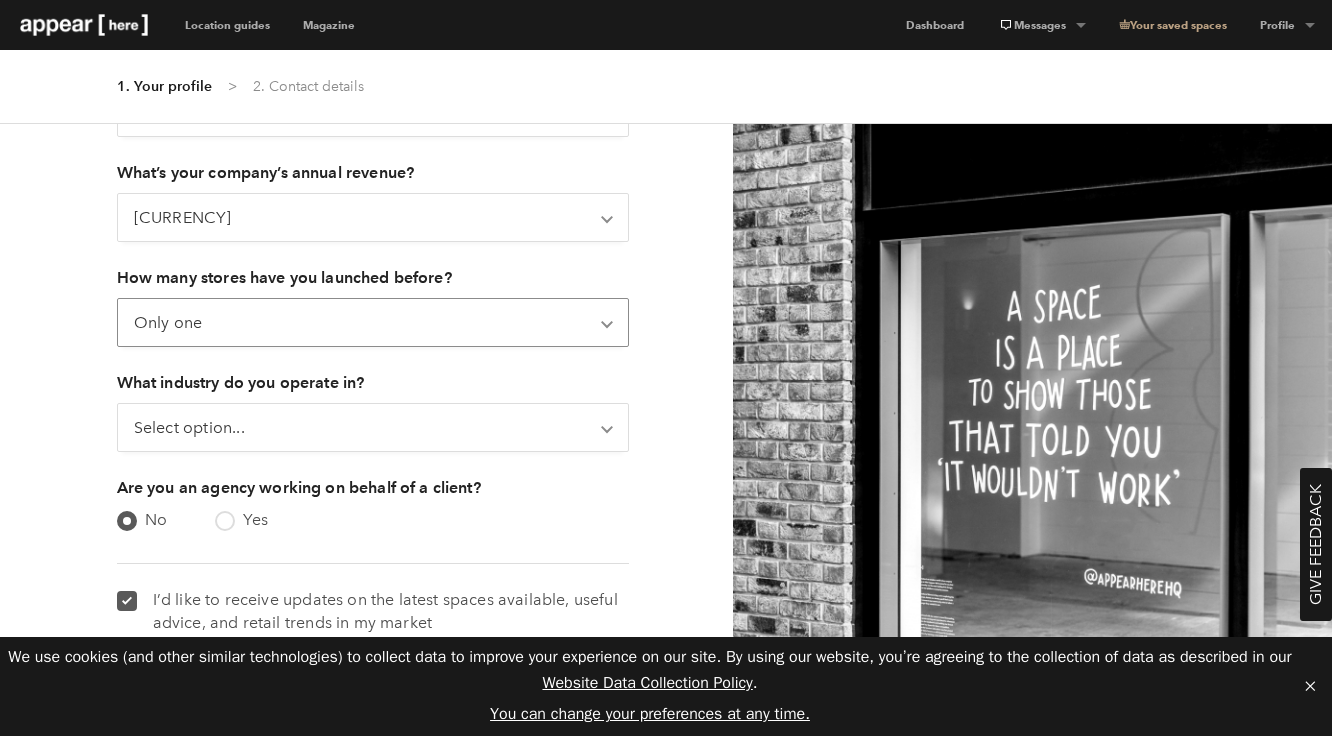 select on "none" 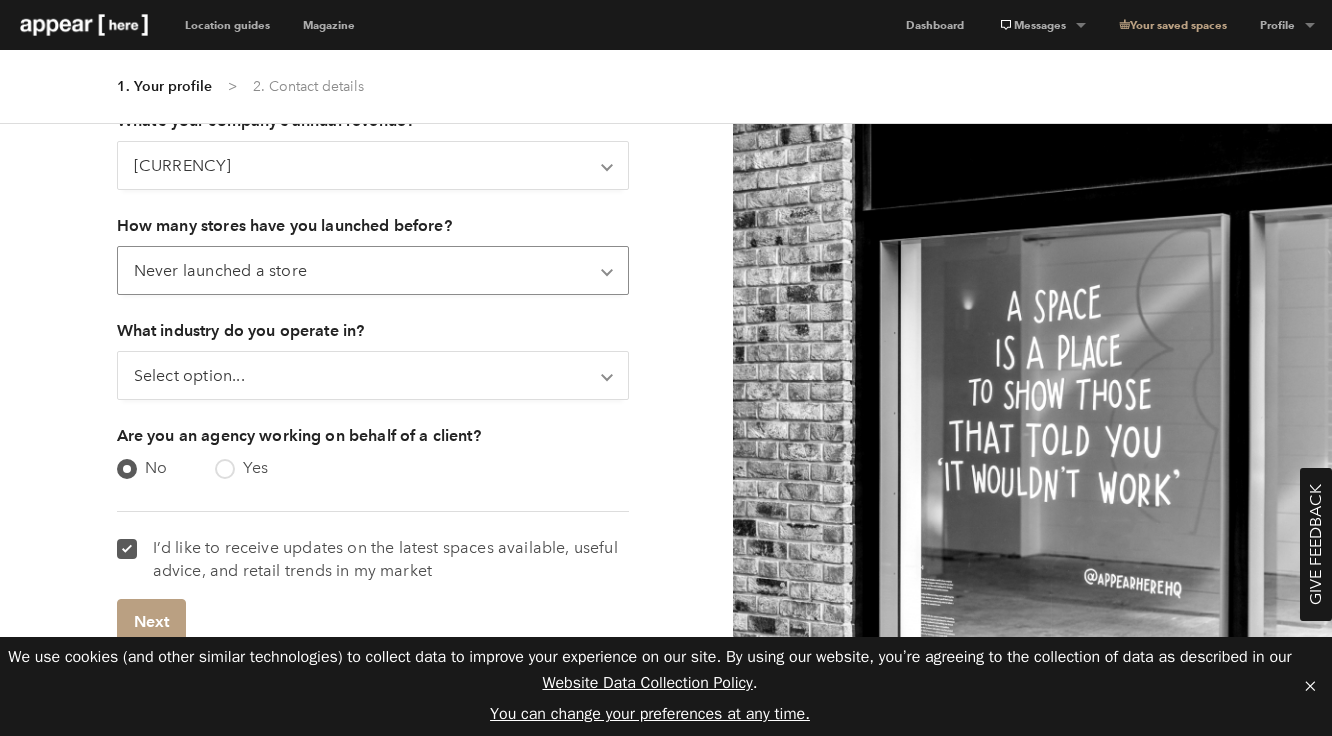scroll, scrollTop: 519, scrollLeft: 0, axis: vertical 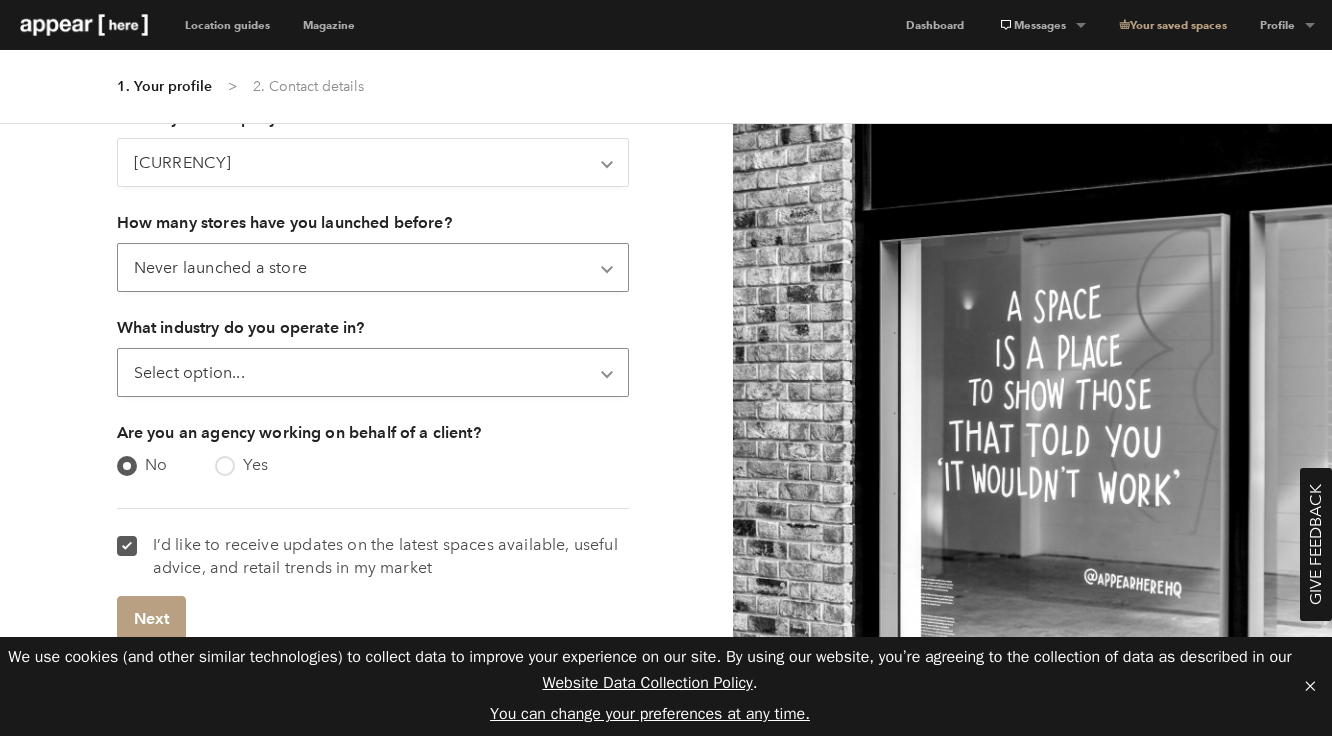 click on "Select option... [CATEGORY] [CATEGORY] [CATEGORY] [CATEGORY] [CATEGORY] [CATEGORY] [CATEGORY] [CATEGORY]" at bounding box center (373, 372) 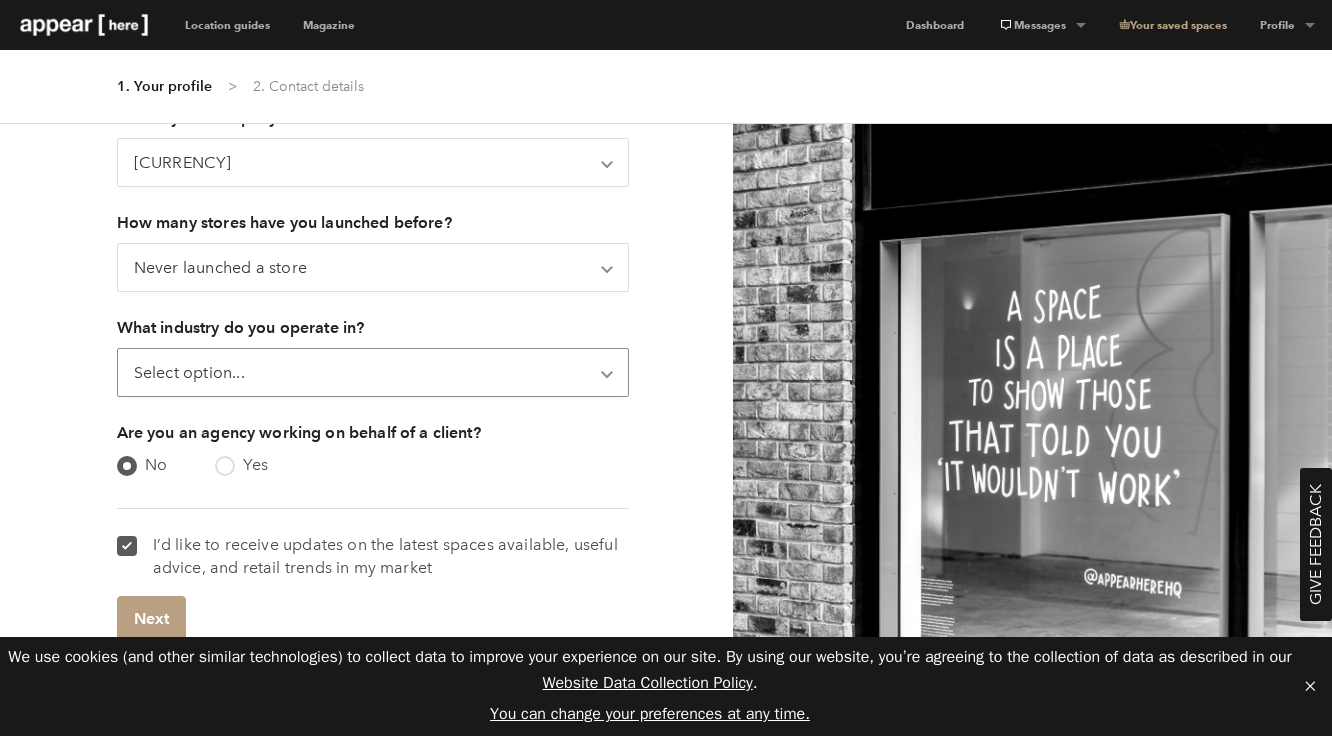 select on "electronics_and_appliances" 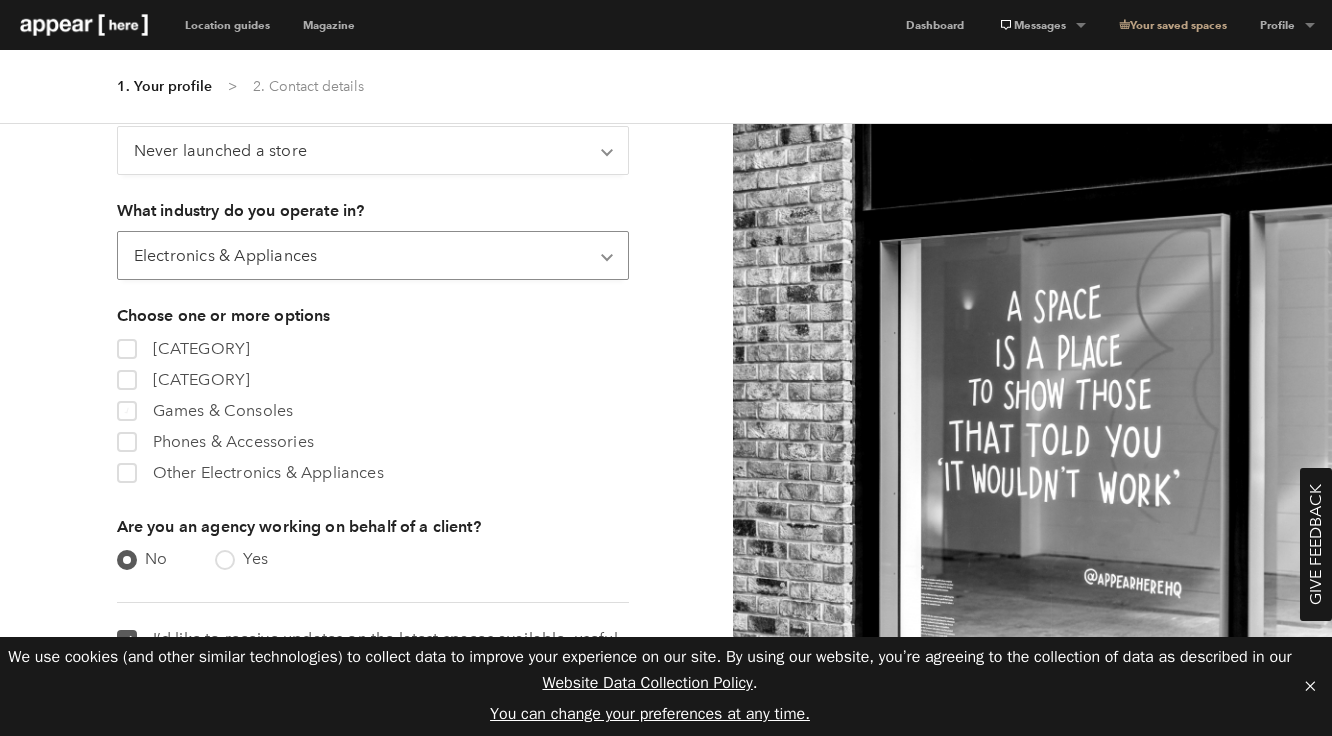 scroll, scrollTop: 650, scrollLeft: 0, axis: vertical 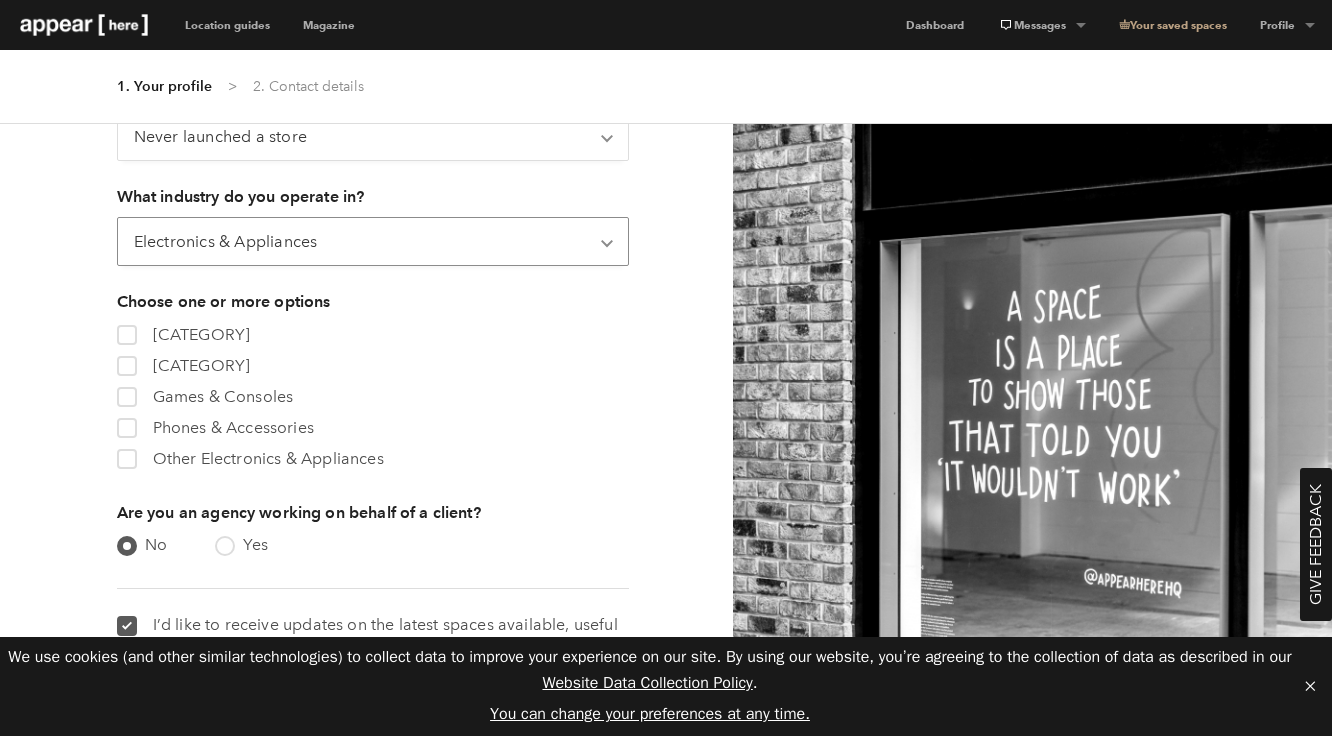 click on "[CATEGORY] [CATEGORY]" at bounding box center [373, 368] 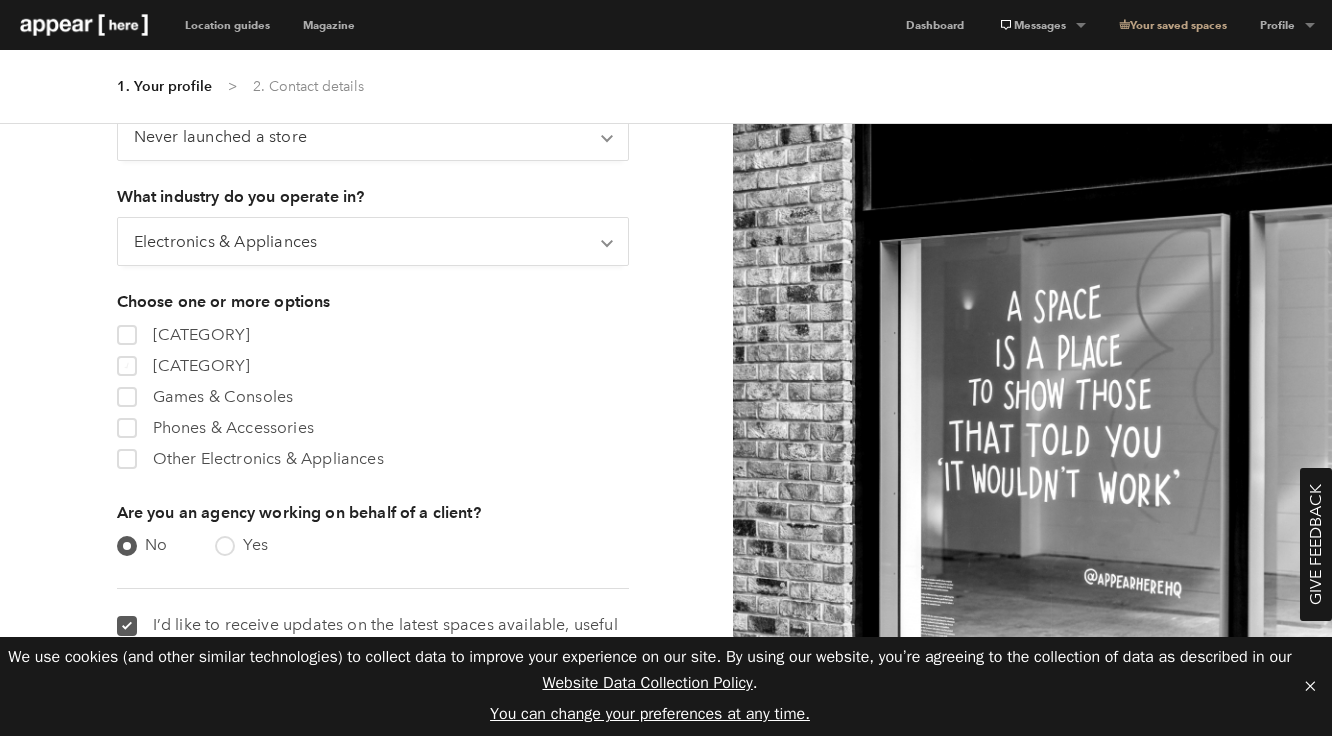 click at bounding box center [126, 366] 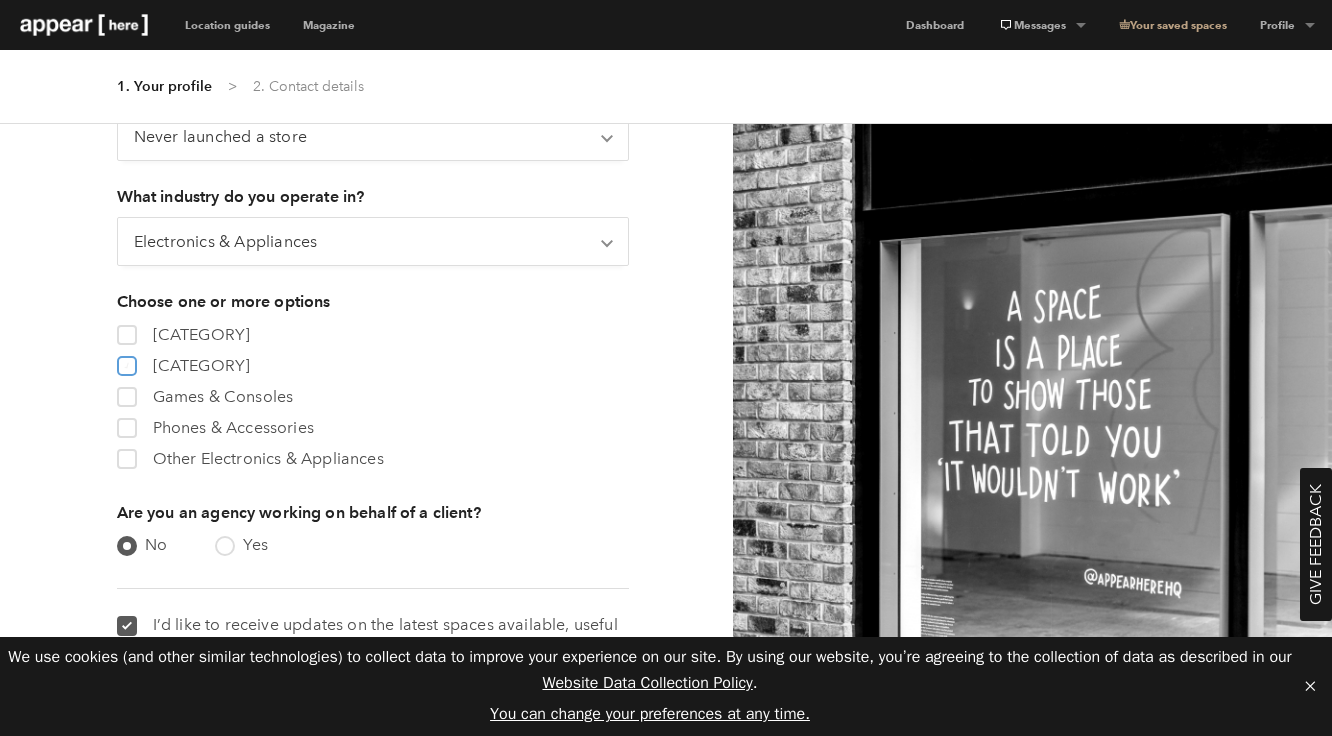 click on "[CATEGORY] [CATEGORY]" at bounding box center [125, 361] 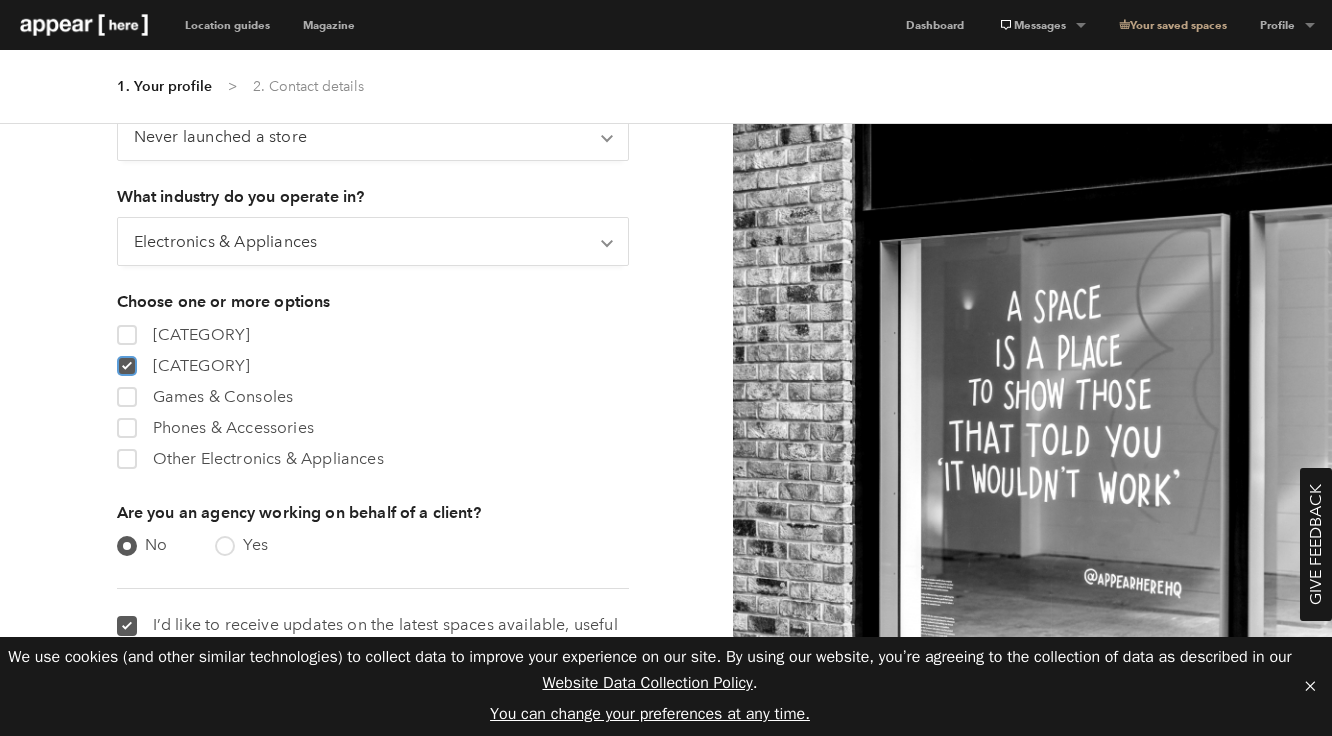 scroll, scrollTop: 728, scrollLeft: 0, axis: vertical 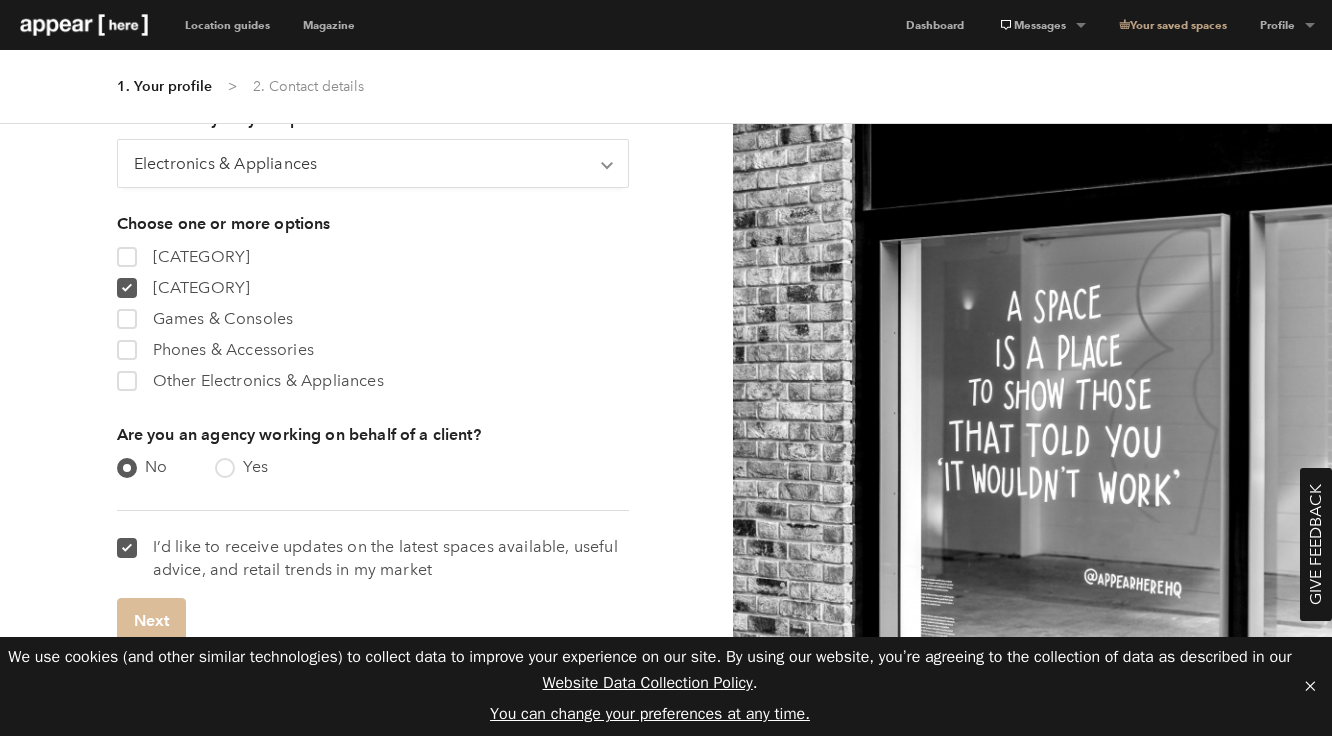 click on "Next" at bounding box center [151, 620] 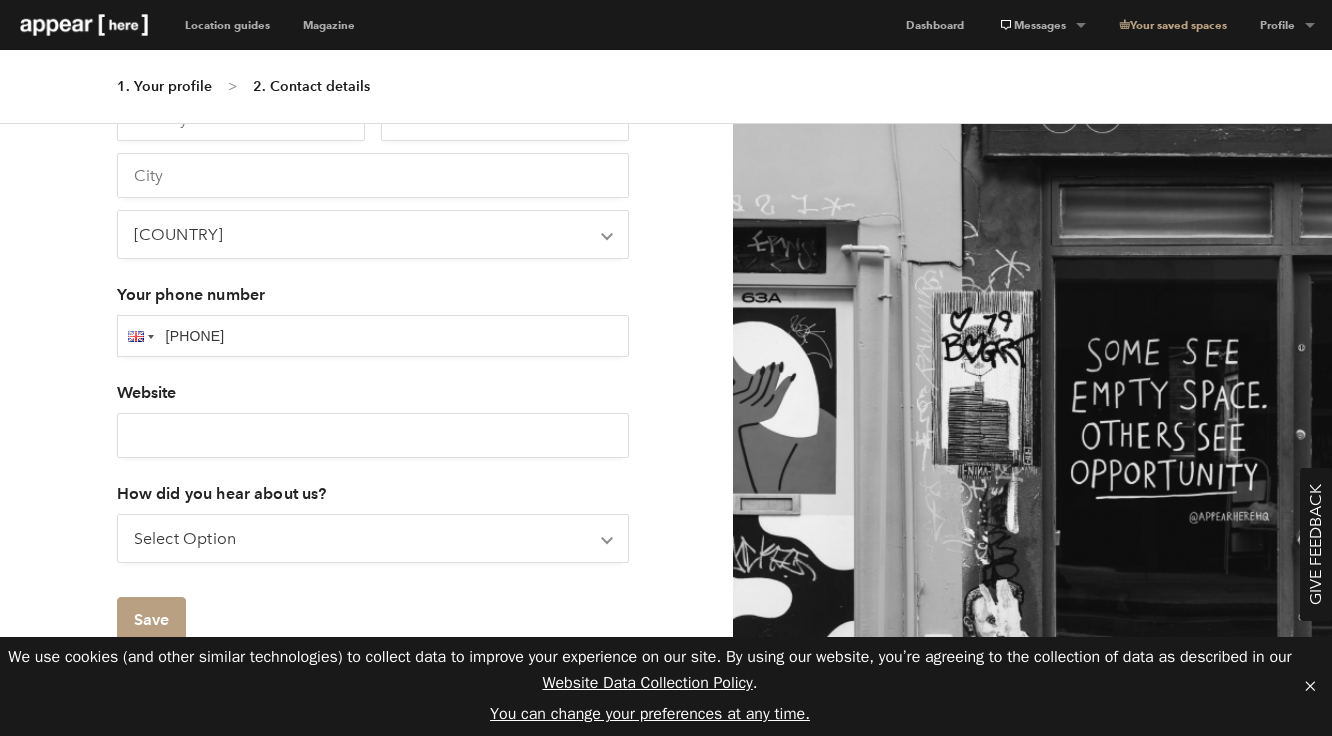 scroll, scrollTop: 414, scrollLeft: 0, axis: vertical 